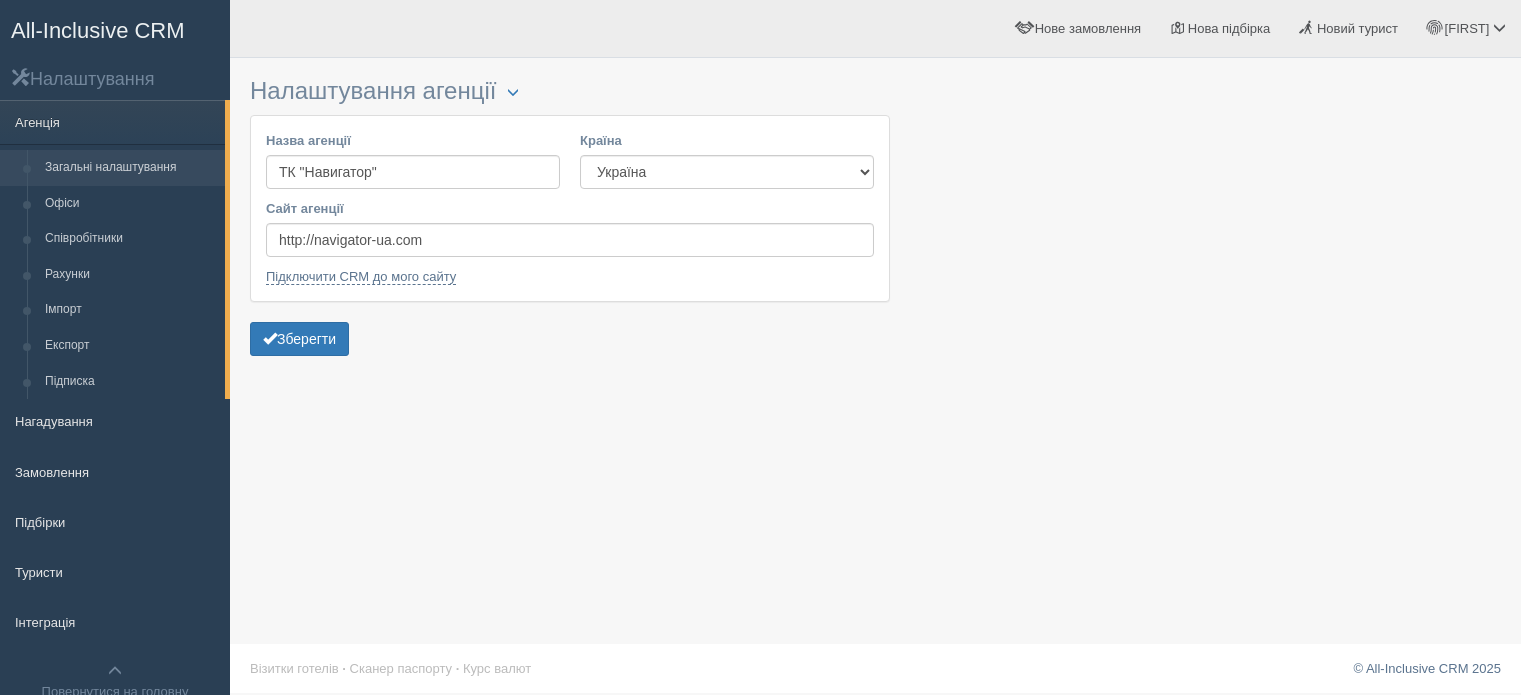 scroll, scrollTop: 0, scrollLeft: 0, axis: both 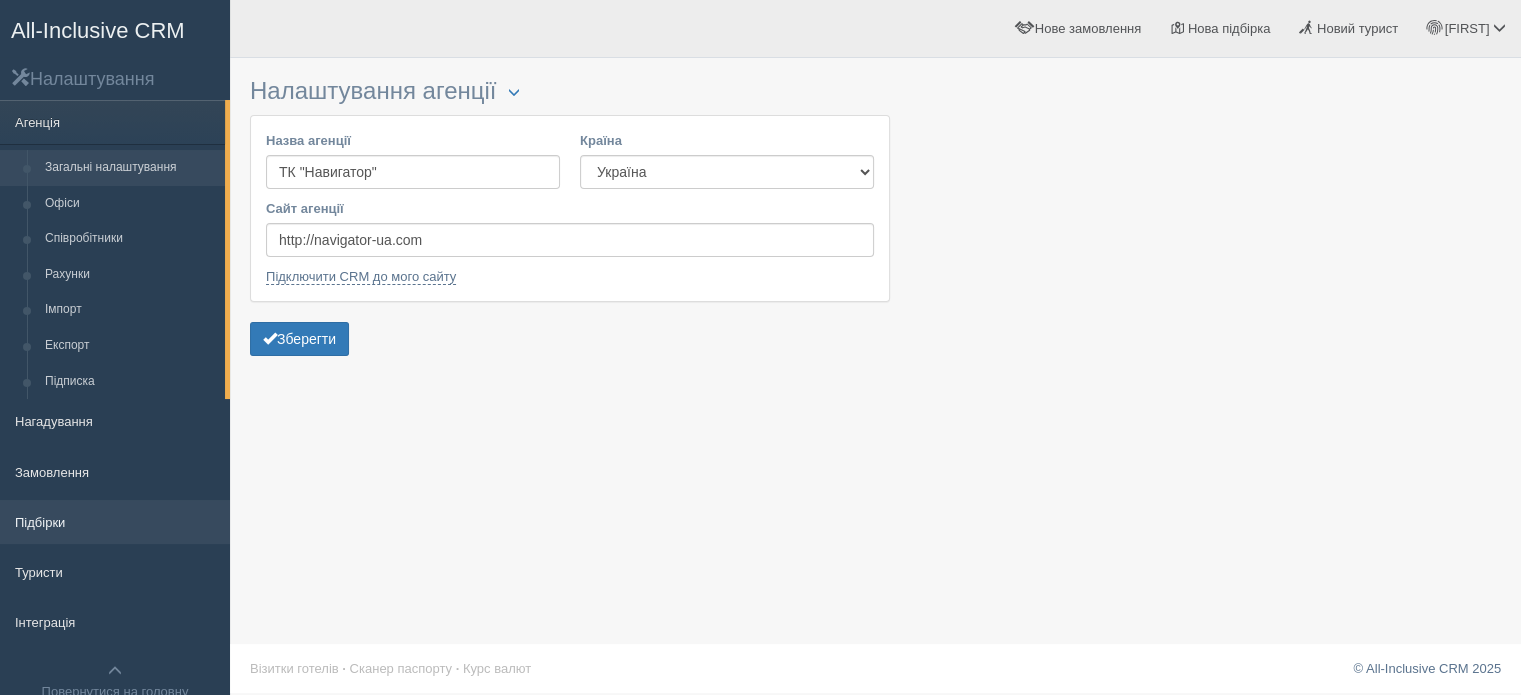 click on "Підбірки" at bounding box center (115, 522) 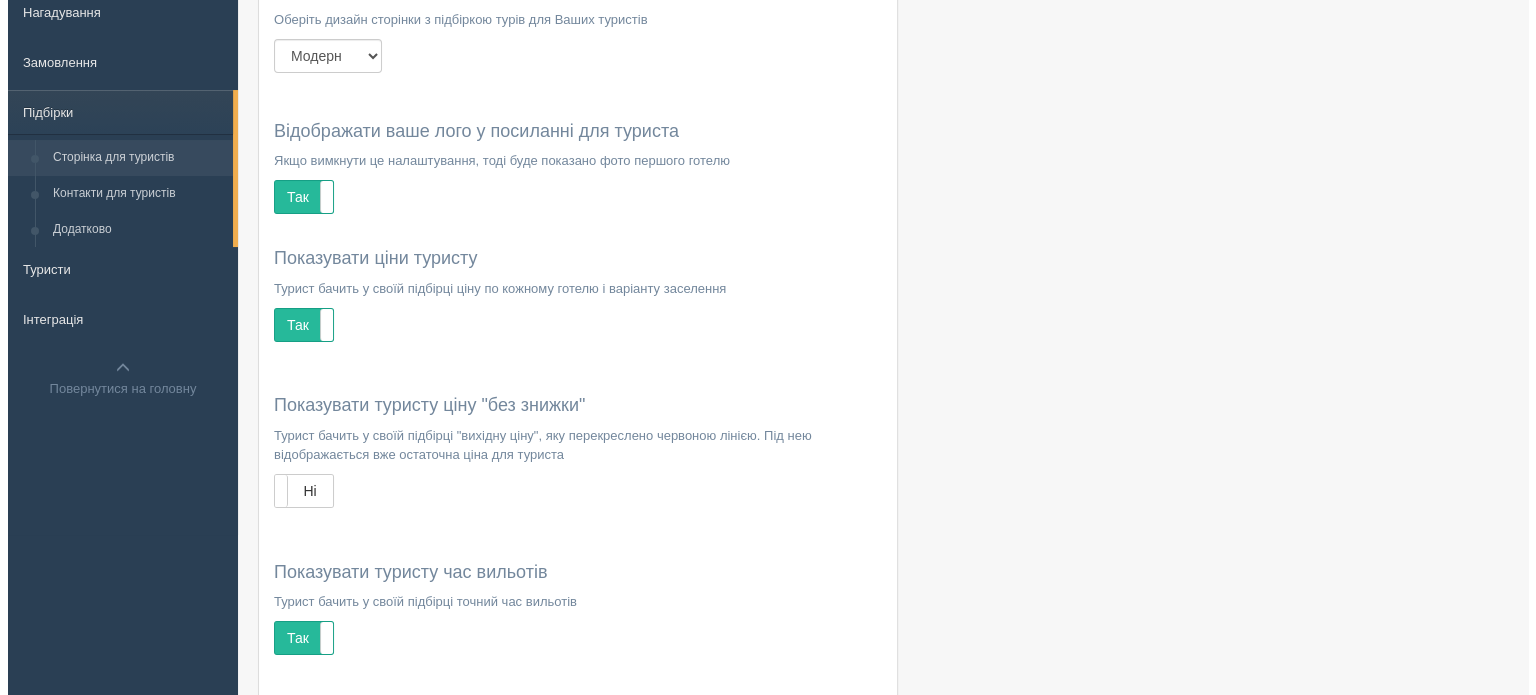 scroll, scrollTop: 0, scrollLeft: 0, axis: both 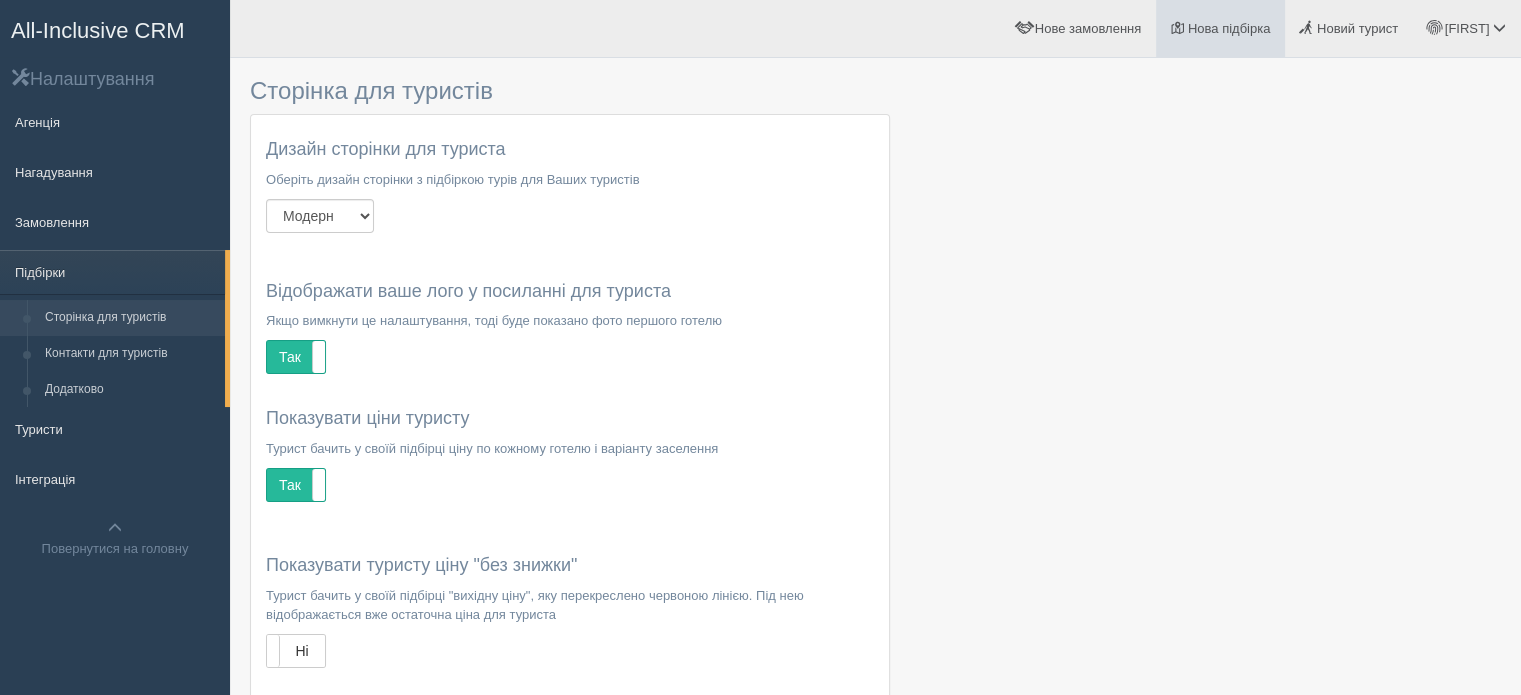 click on "Нова підбірка" at bounding box center [1229, 28] 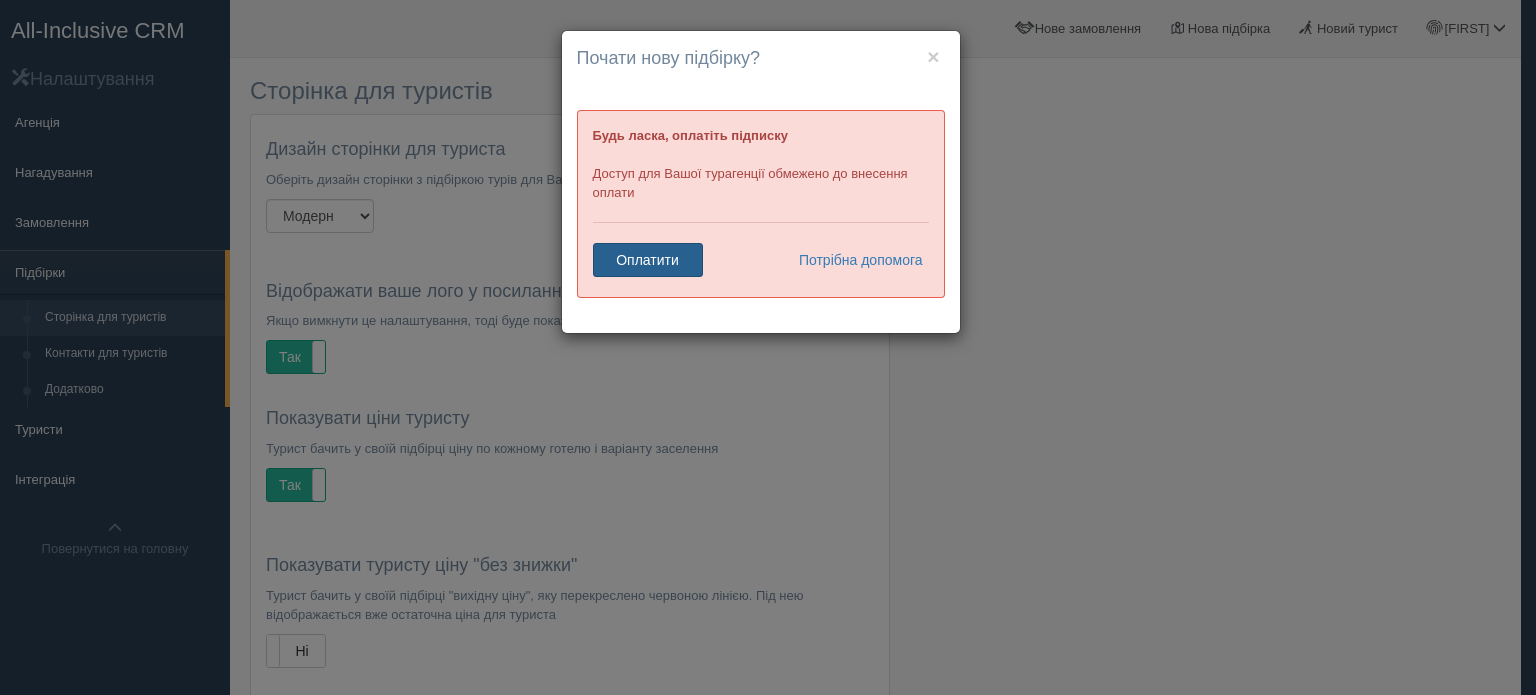 click on "Оплатити" at bounding box center (648, 260) 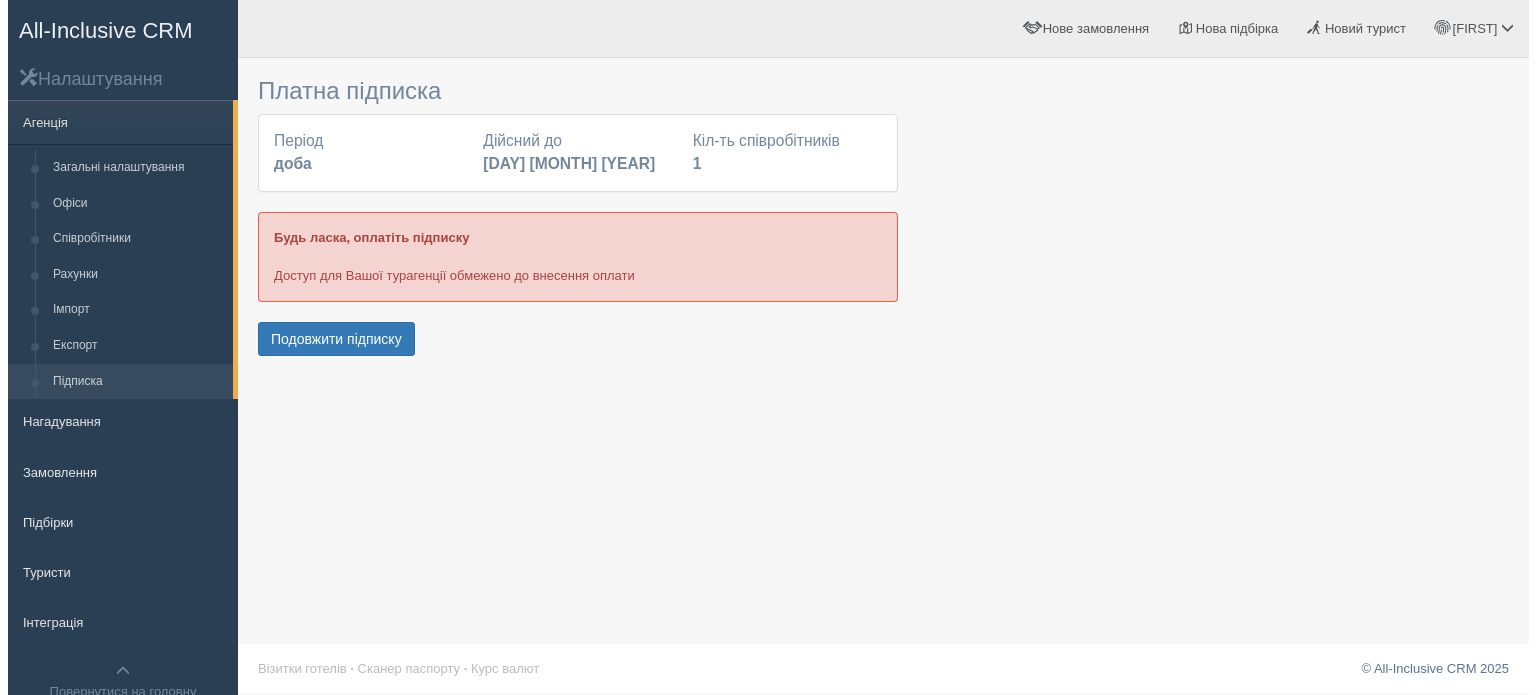 scroll, scrollTop: 0, scrollLeft: 0, axis: both 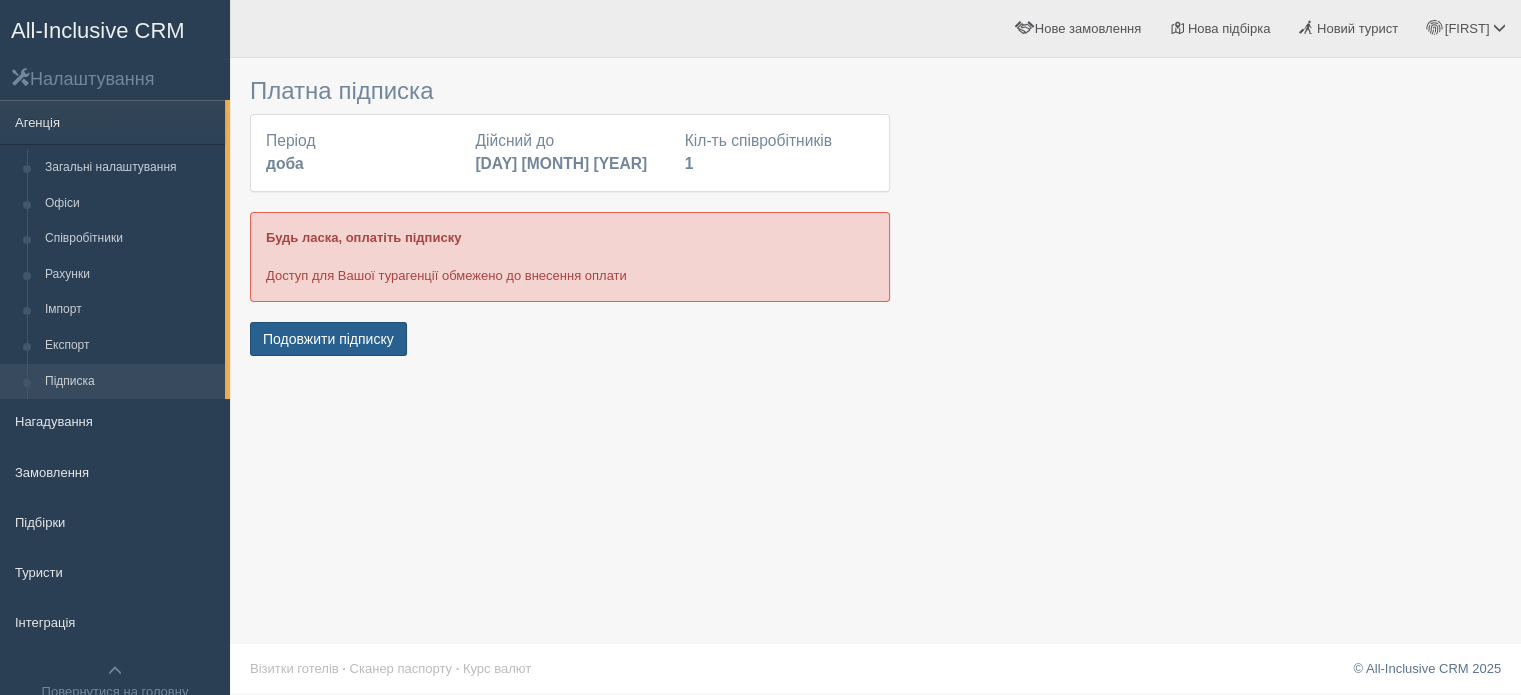click on "Подовжити підписку" at bounding box center (328, 339) 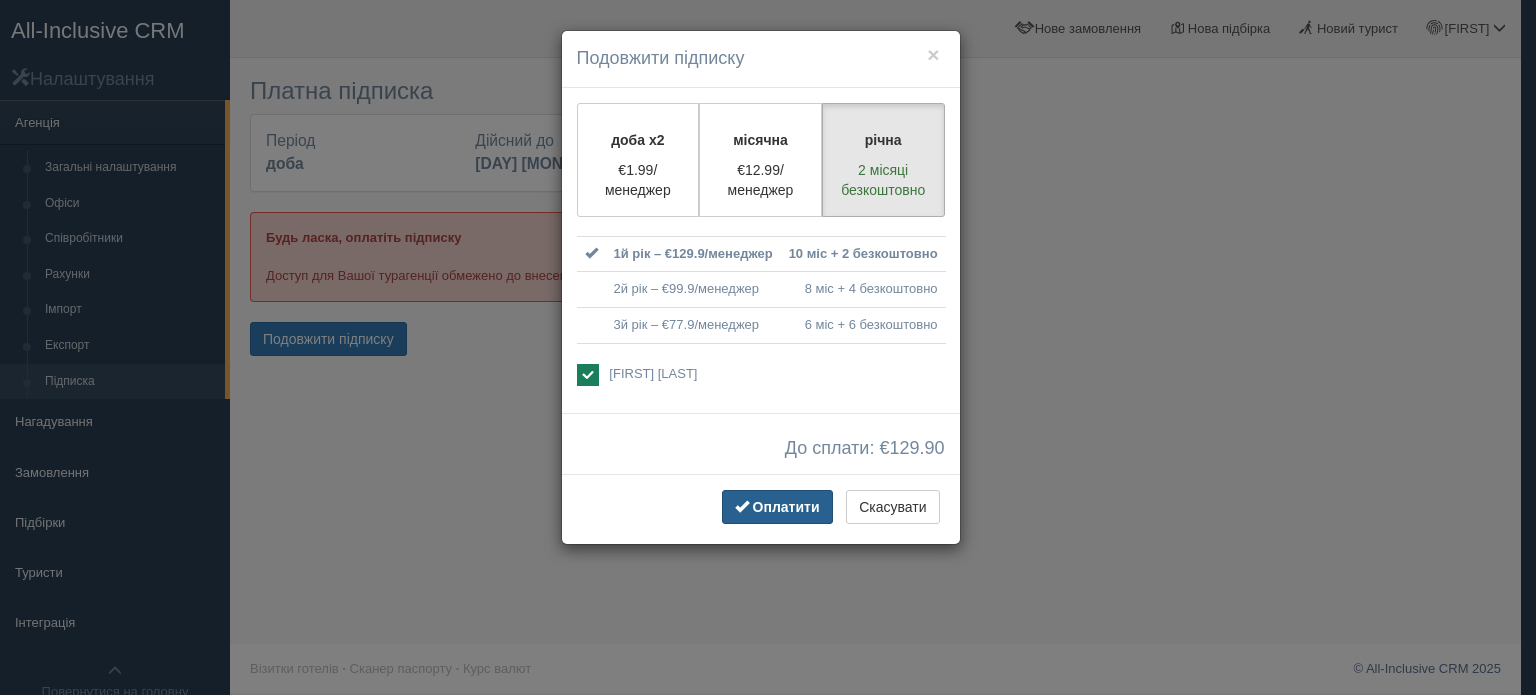 click on "Оплатити" at bounding box center (786, 507) 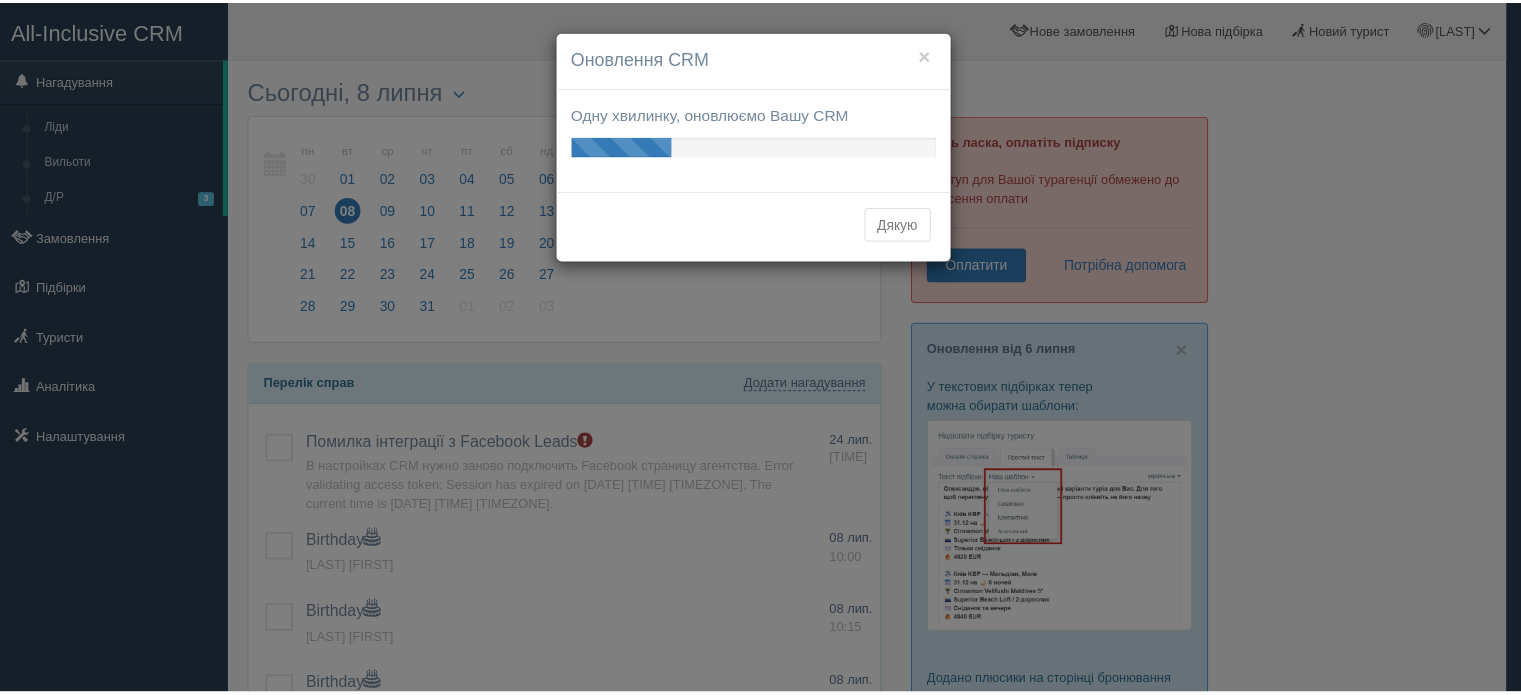 scroll, scrollTop: 0, scrollLeft: 0, axis: both 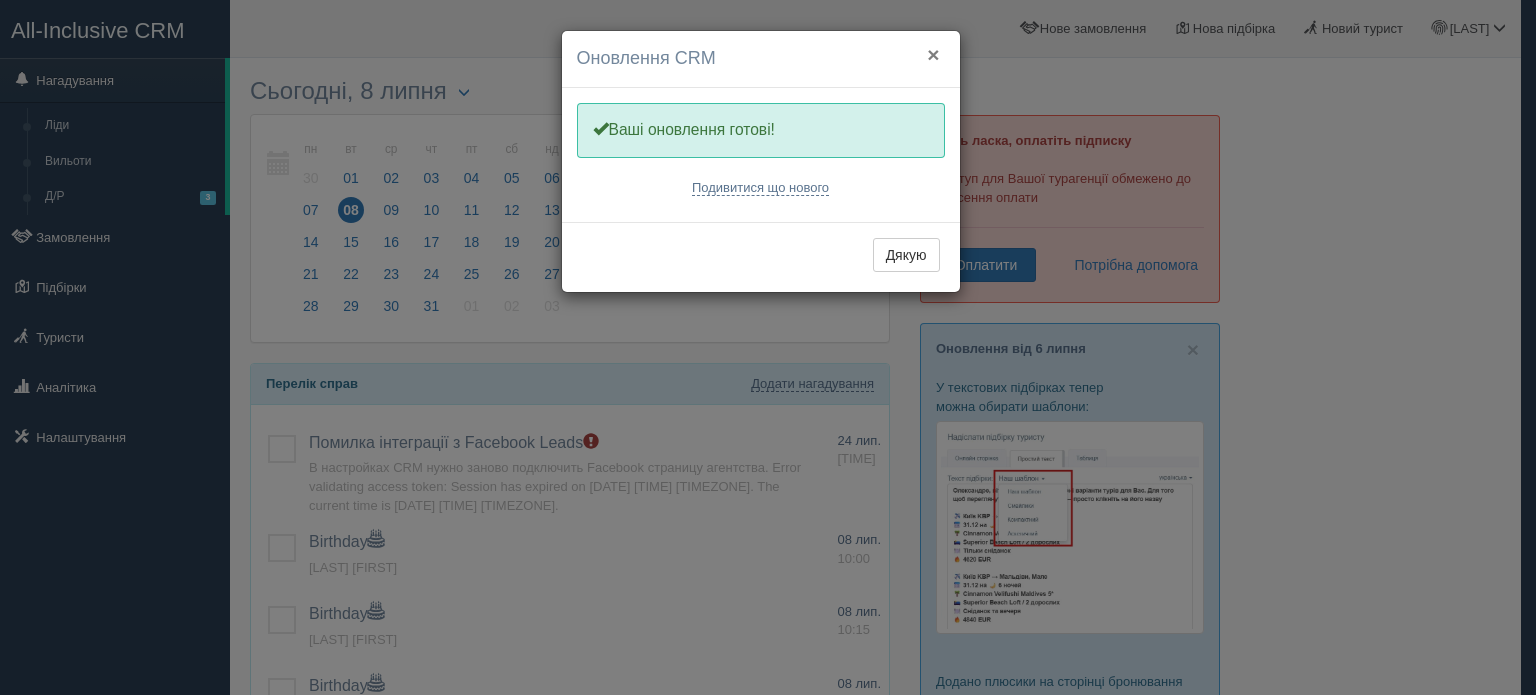 click on "×" at bounding box center [933, 54] 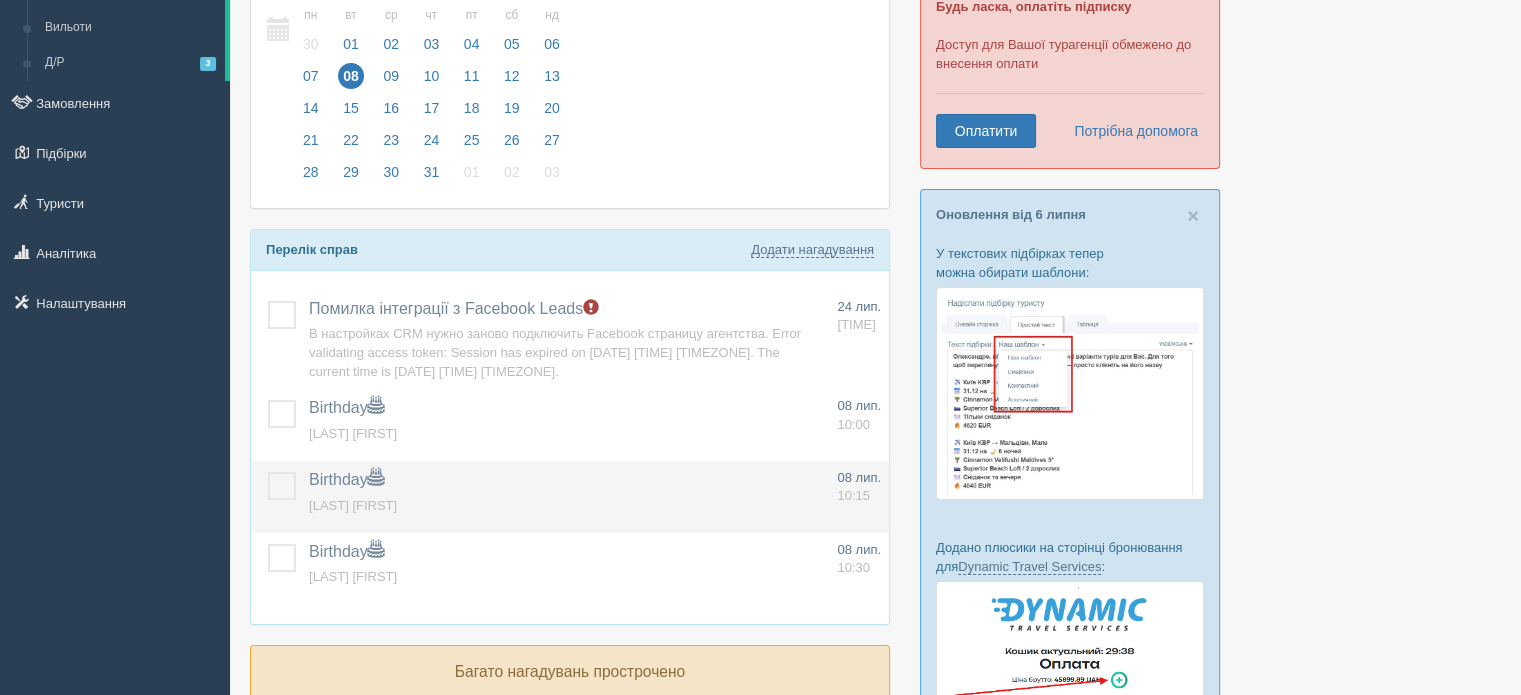 scroll, scrollTop: 100, scrollLeft: 0, axis: vertical 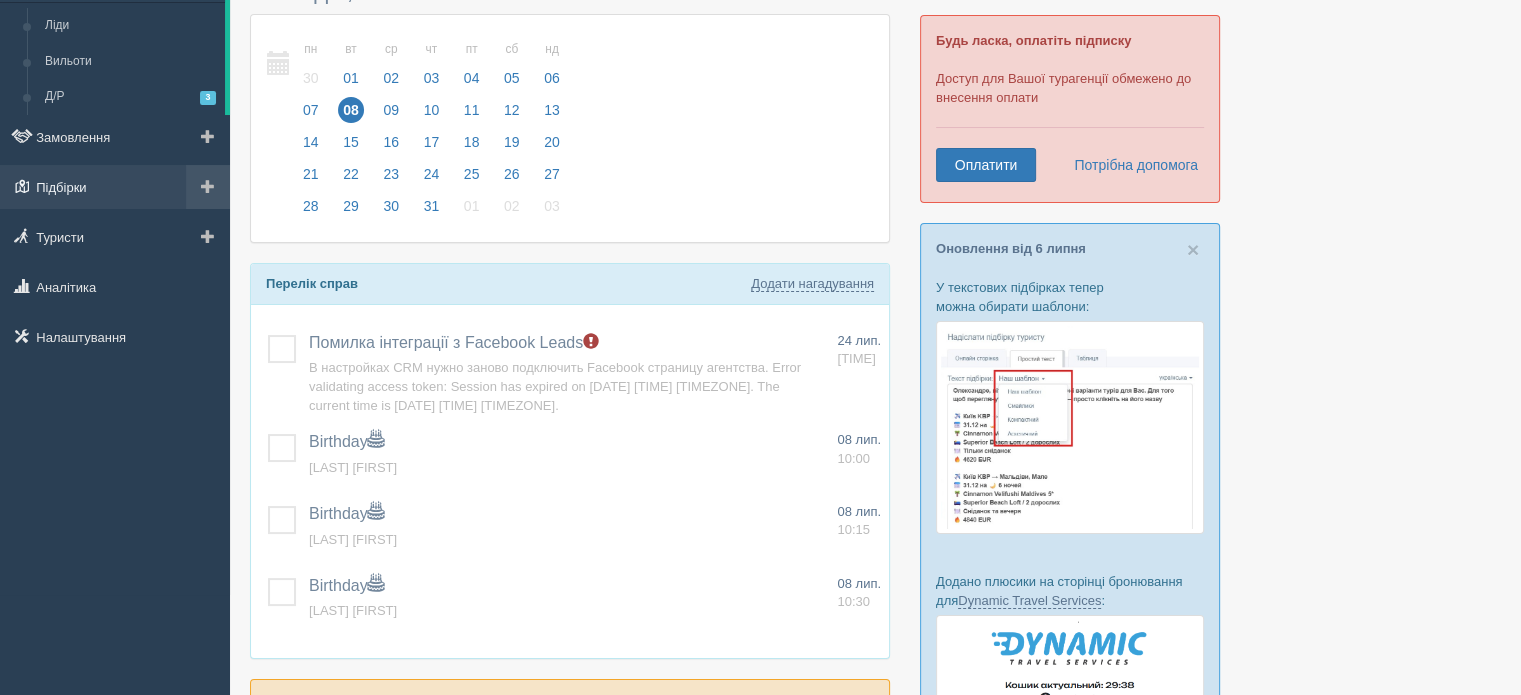 click on "Підбірки" at bounding box center (115, 187) 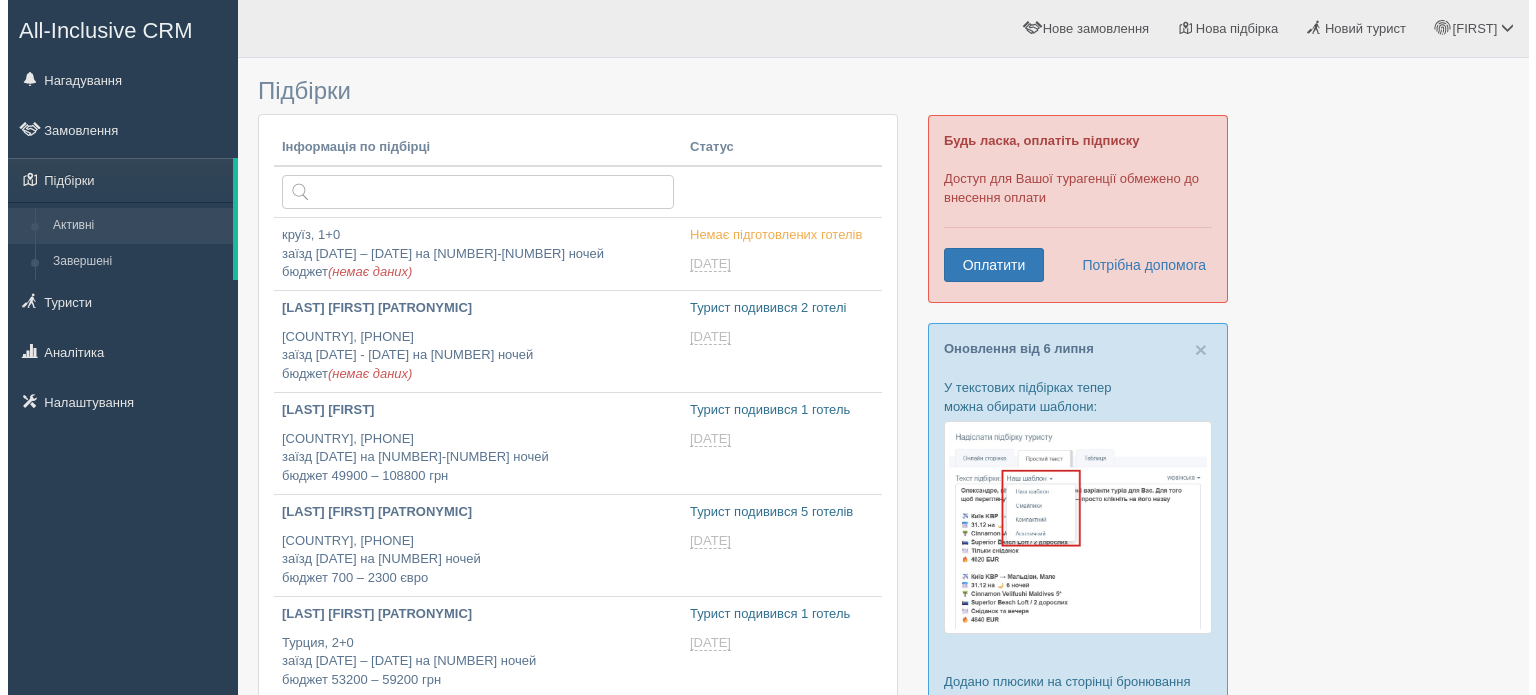 scroll, scrollTop: 0, scrollLeft: 0, axis: both 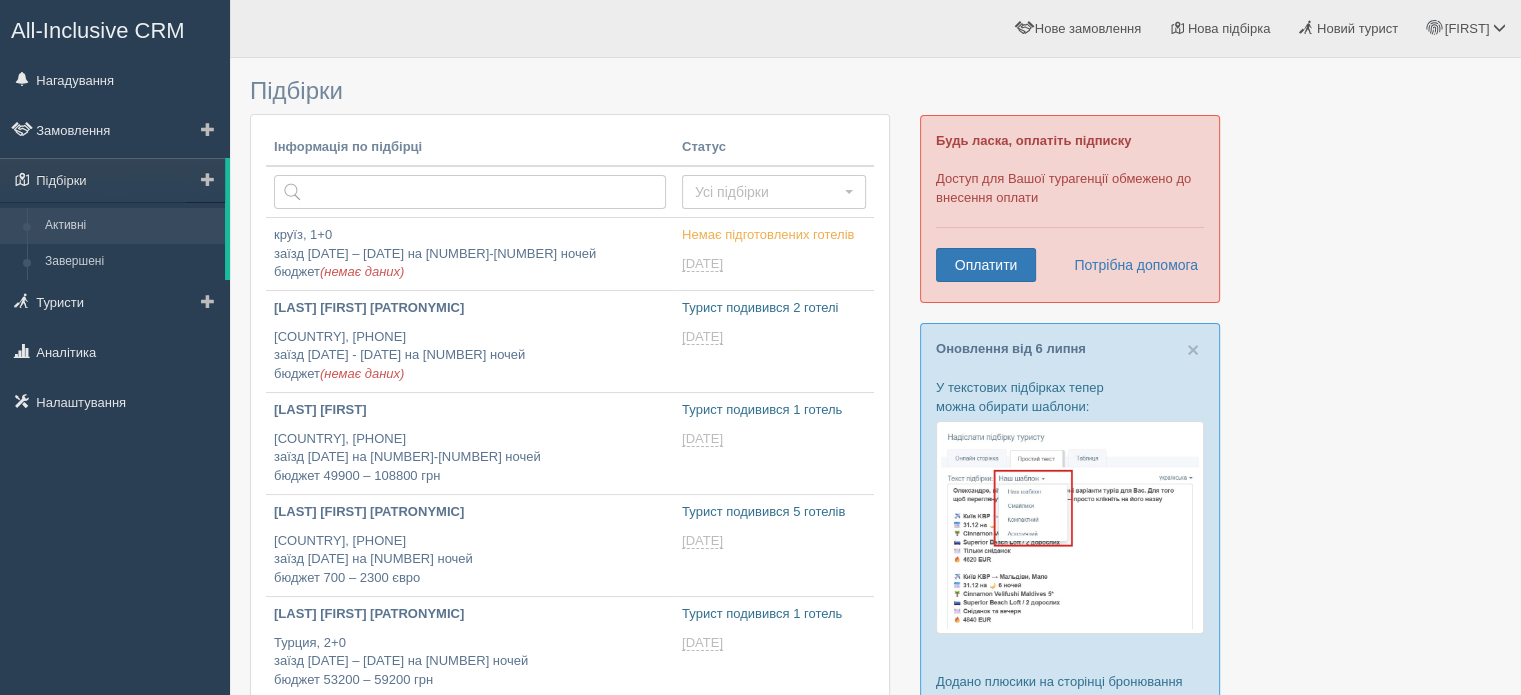 click at bounding box center [205, 180] 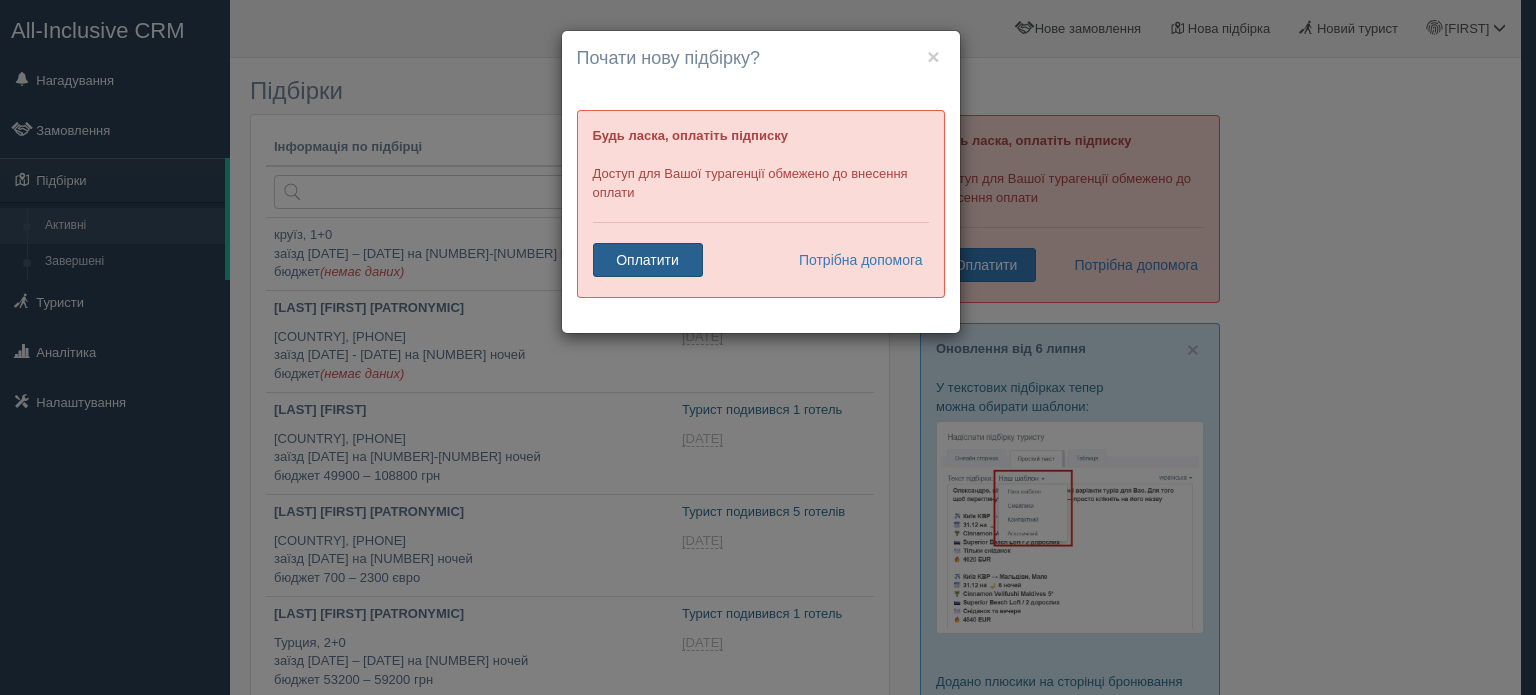 click on "Оплатити" at bounding box center (648, 260) 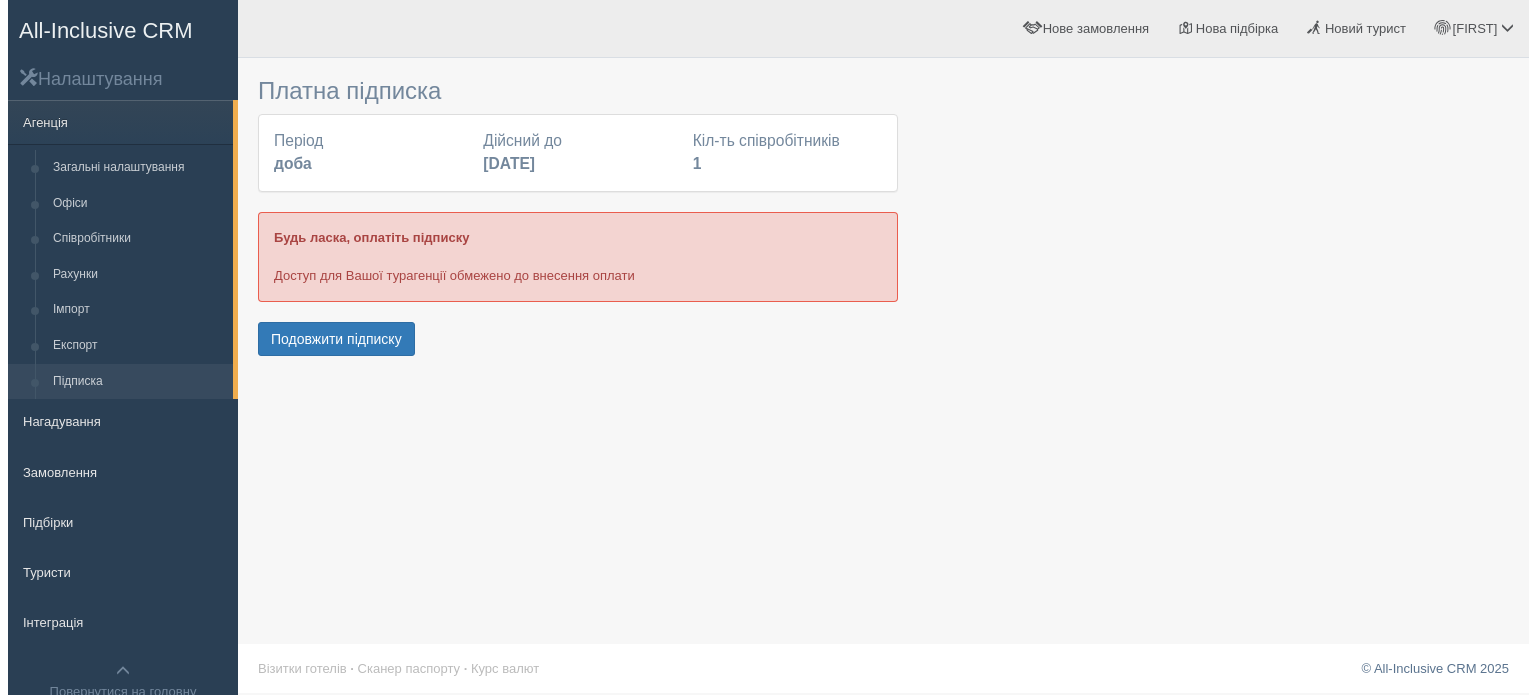 scroll, scrollTop: 0, scrollLeft: 0, axis: both 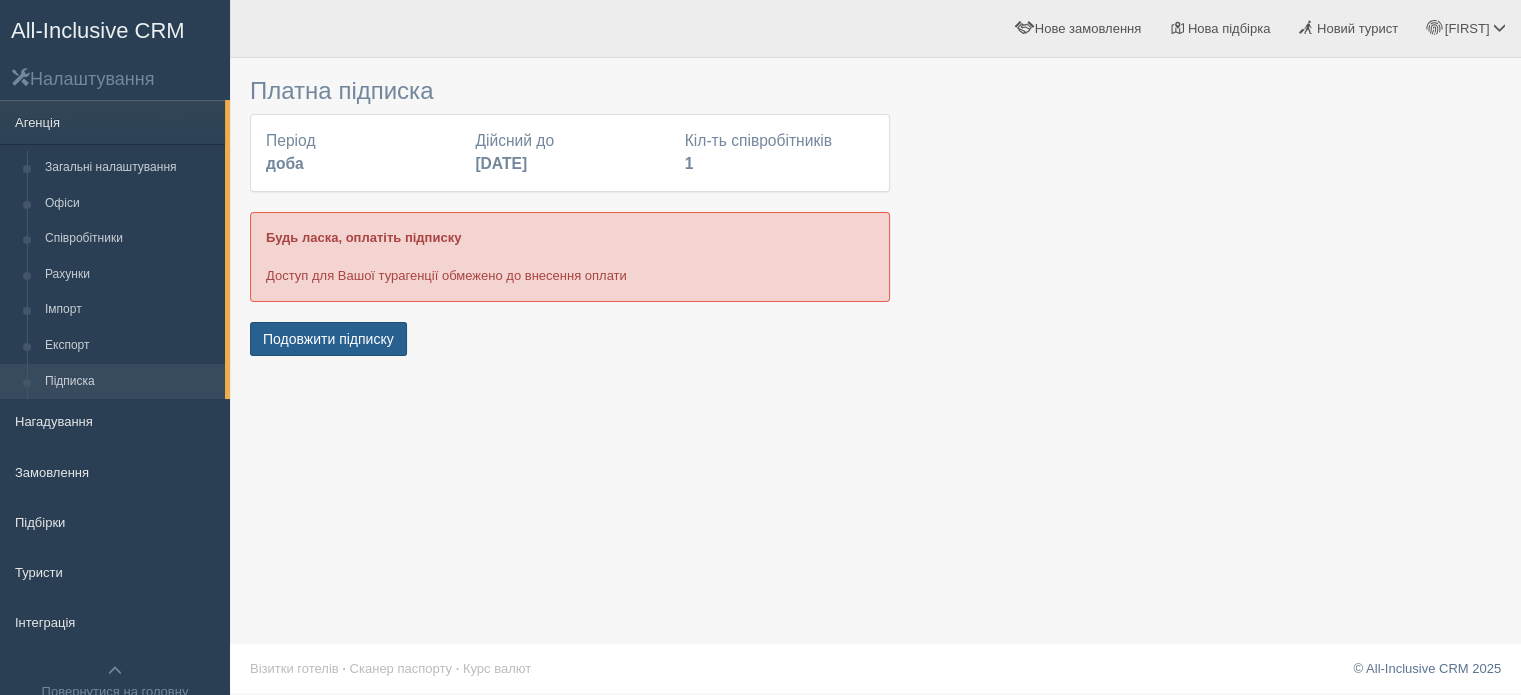 click on "Подовжити підписку" at bounding box center (328, 339) 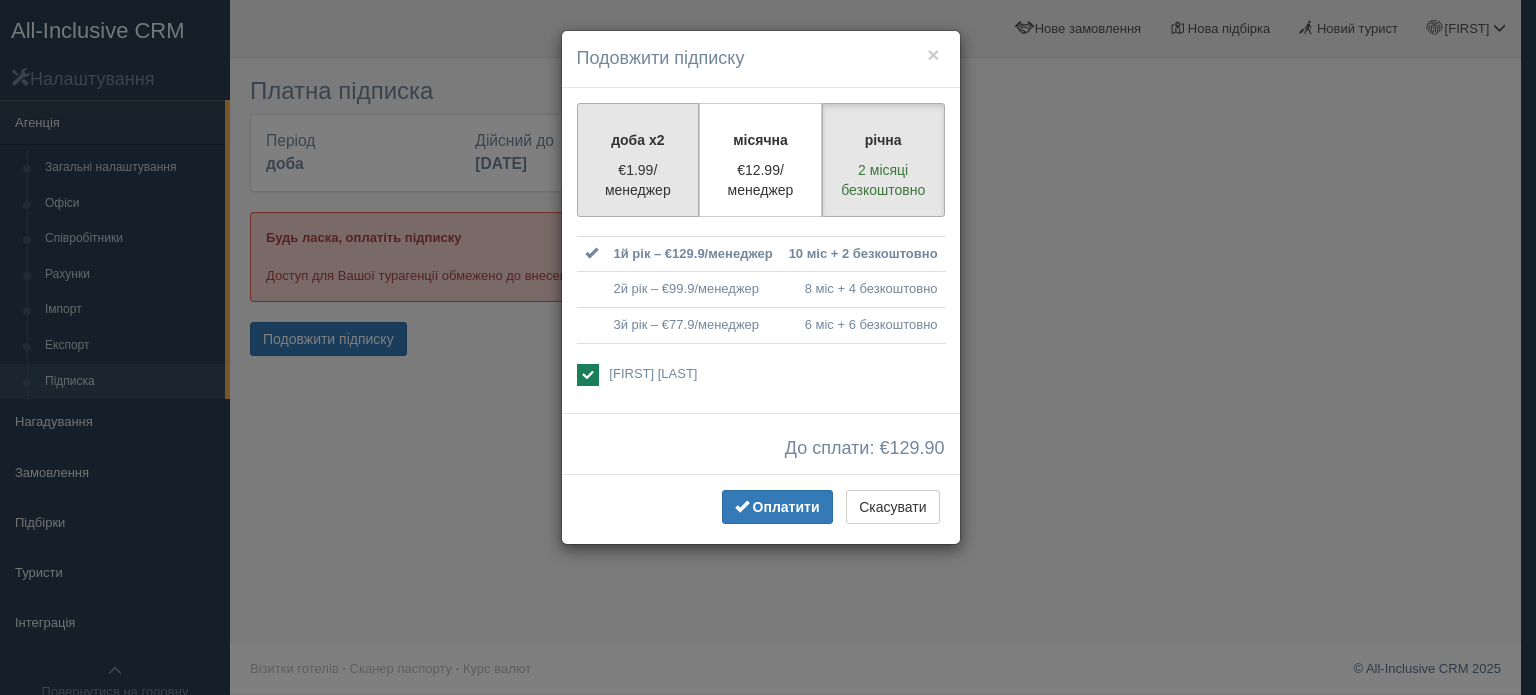 click on "€1.99/менеджер" at bounding box center (638, 180) 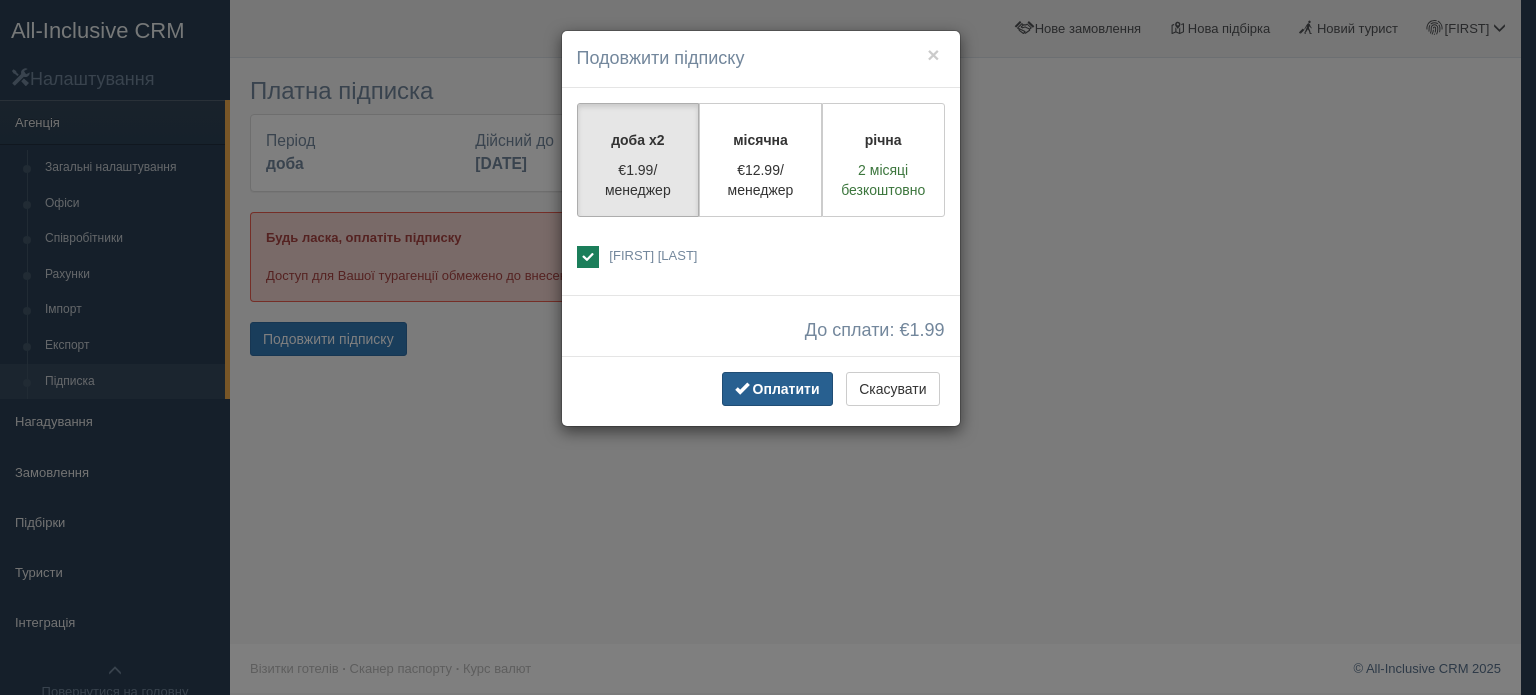 click on "Оплатити" at bounding box center (777, 389) 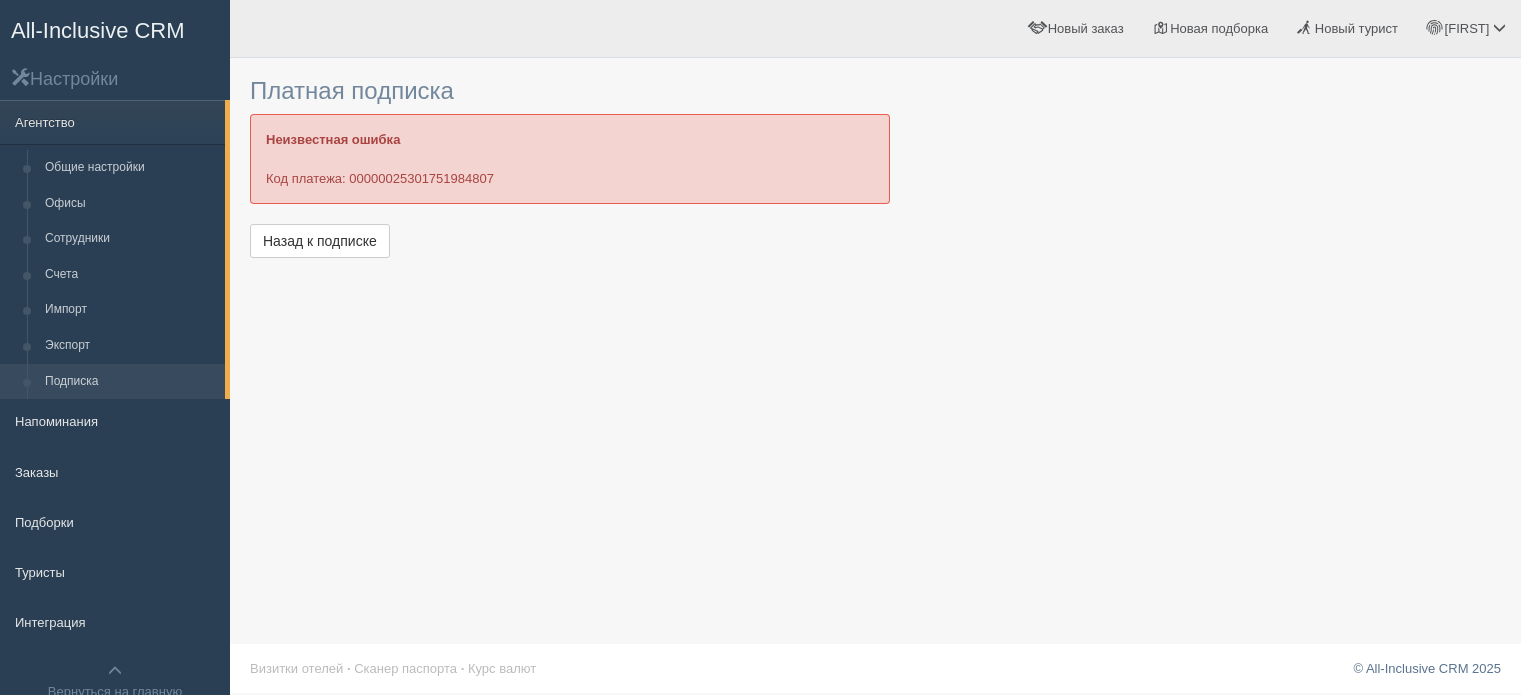 scroll, scrollTop: 0, scrollLeft: 0, axis: both 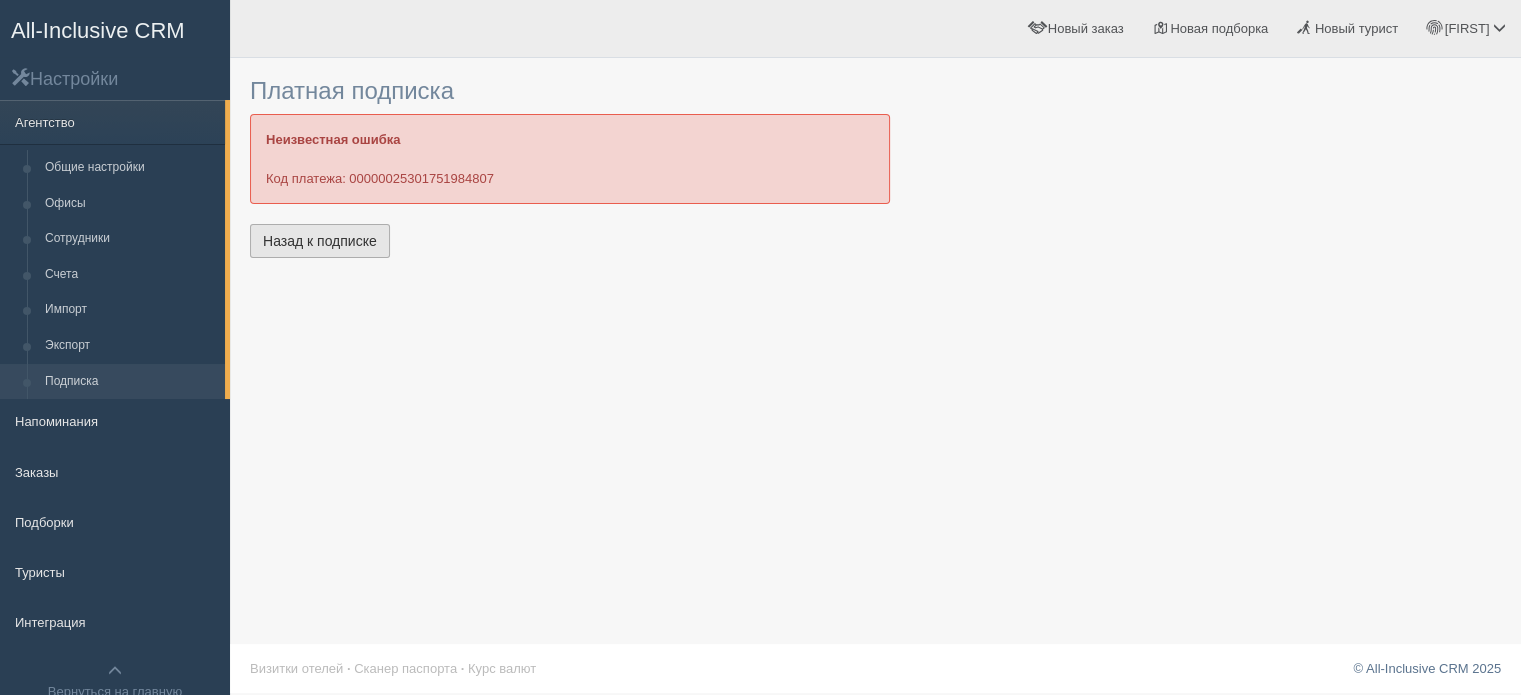 click on "Назад к подписке" at bounding box center [320, 241] 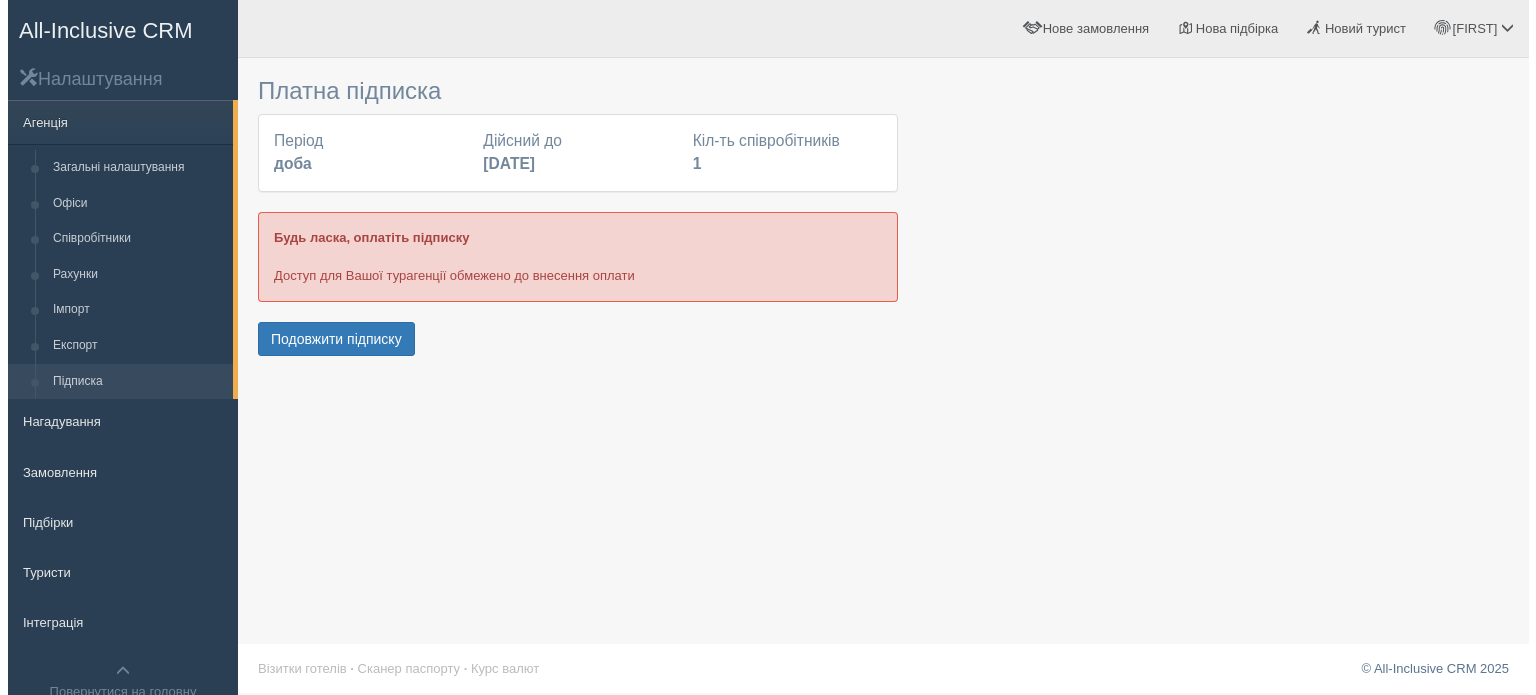 scroll, scrollTop: 0, scrollLeft: 0, axis: both 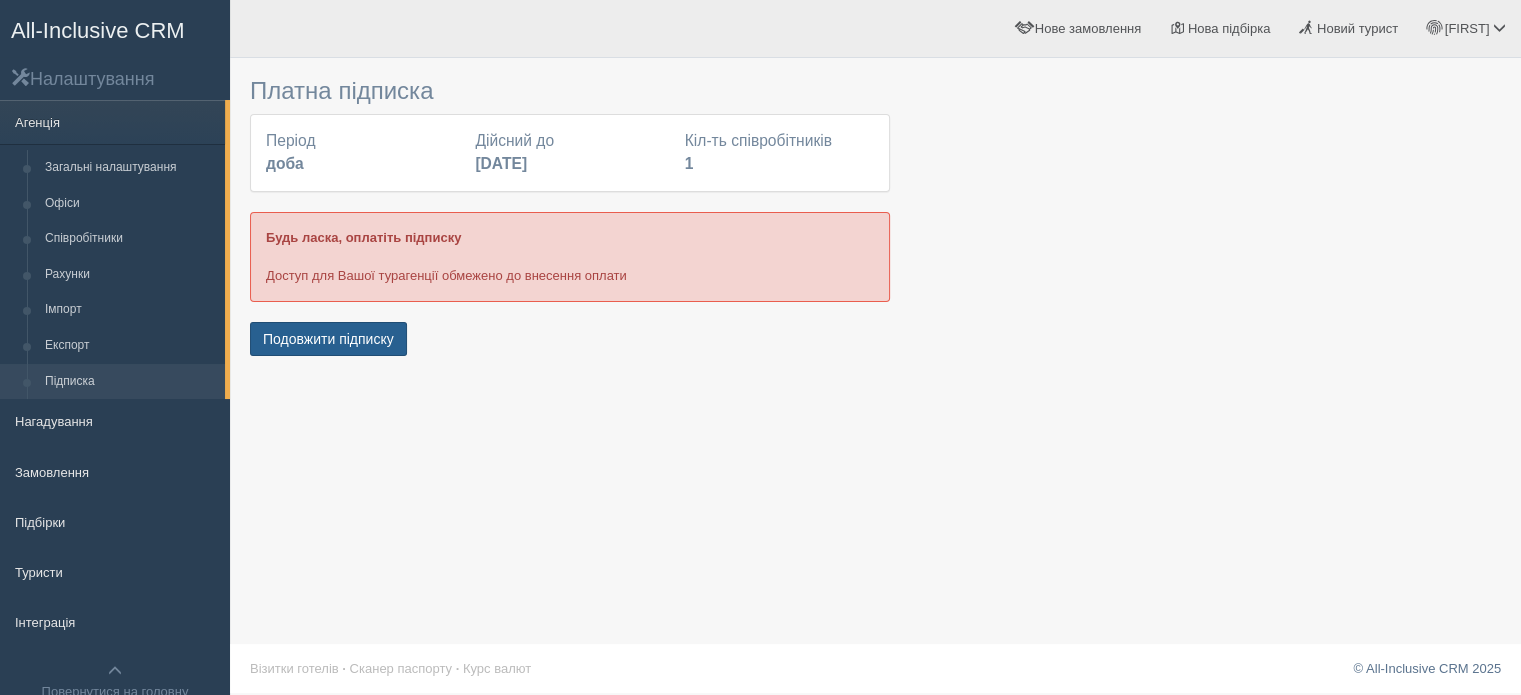 click on "Подовжити підписку" at bounding box center (328, 339) 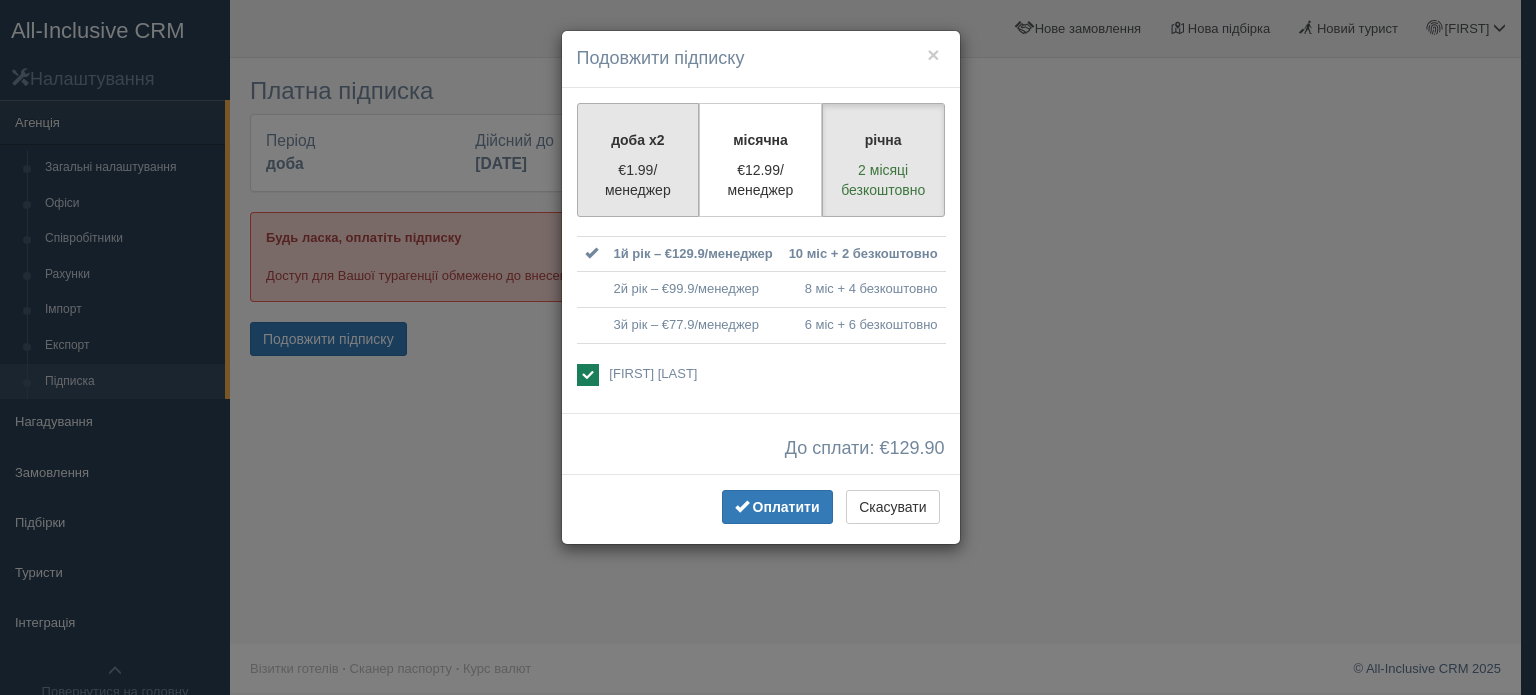 click on "€1.99/менеджер" at bounding box center (638, 180) 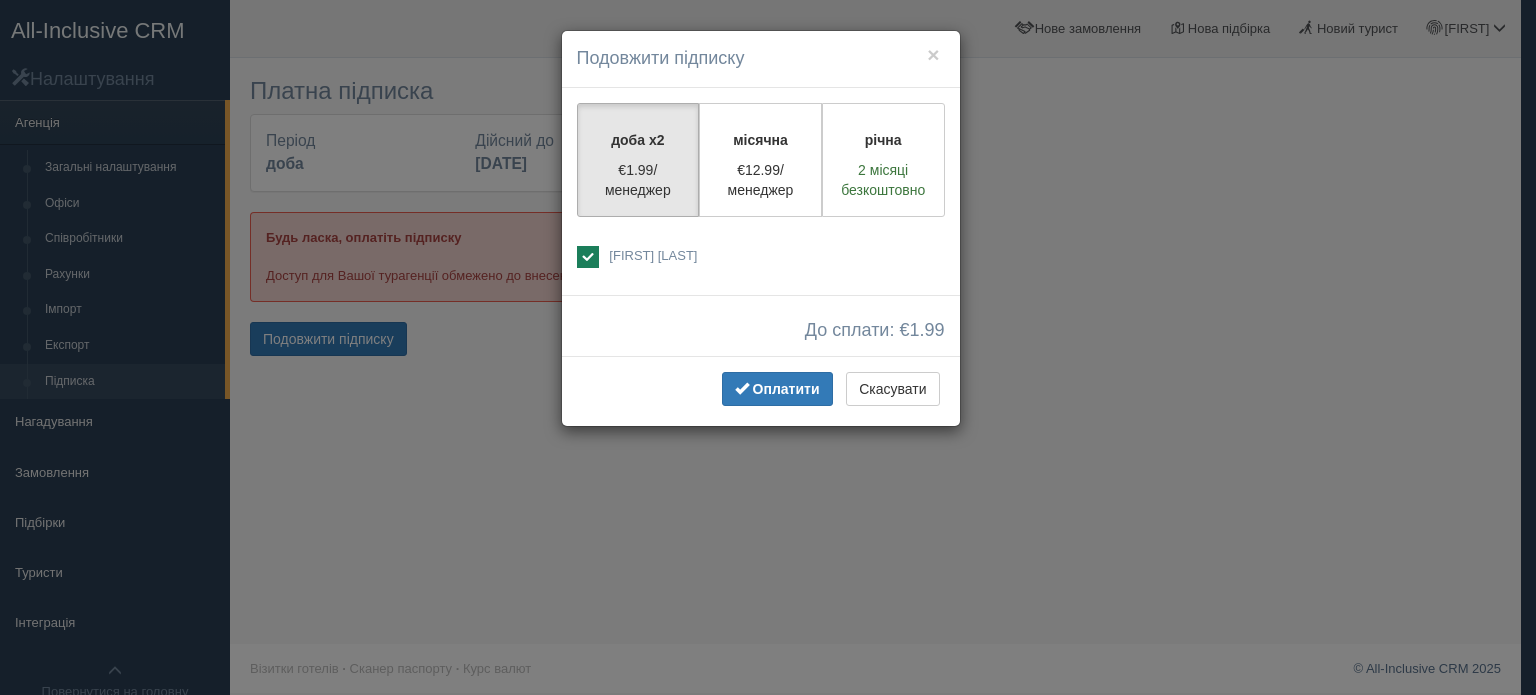 click on "×
Подовжити підписку
доба                                x2
€1.99/менеджер
місячна
€12.99/менеджер
річна
2 місяці безкоштовно" at bounding box center [768, 347] 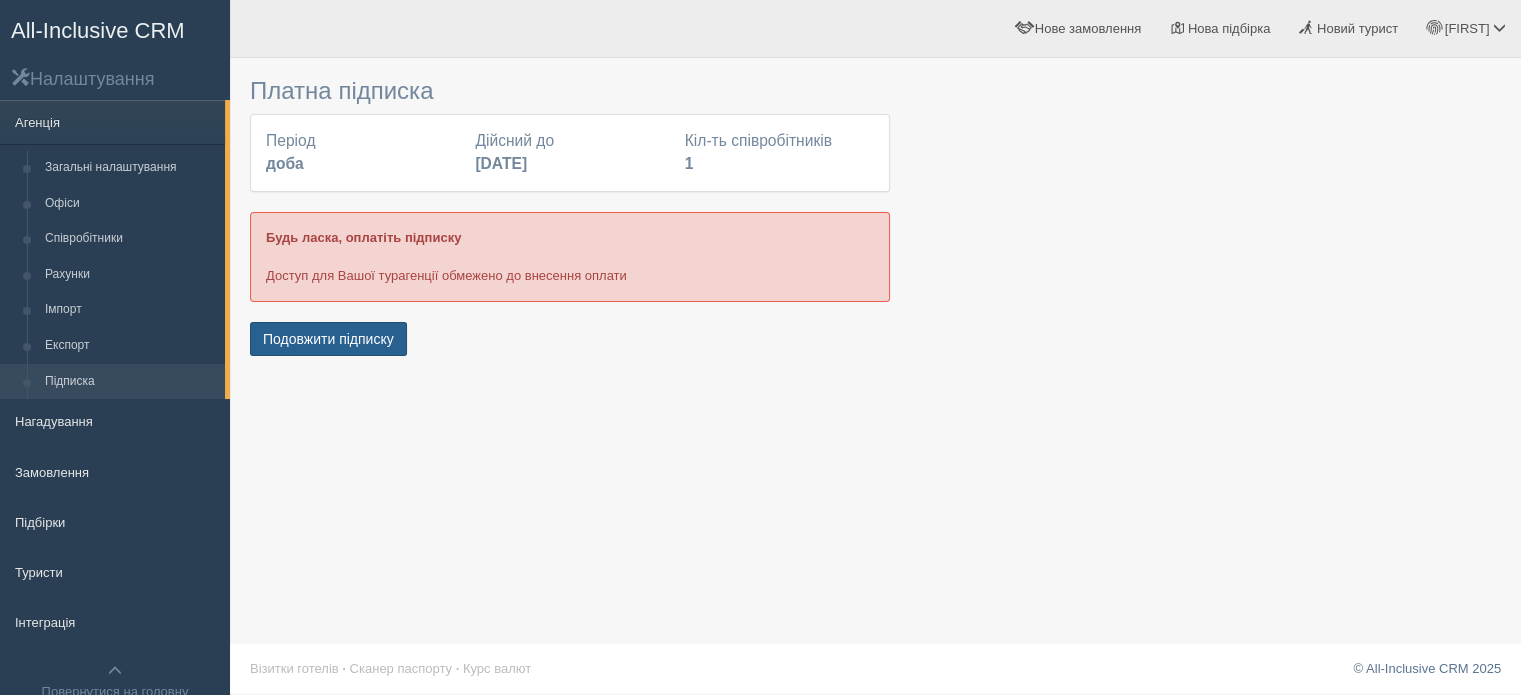 click on "Подовжити підписку" at bounding box center [328, 339] 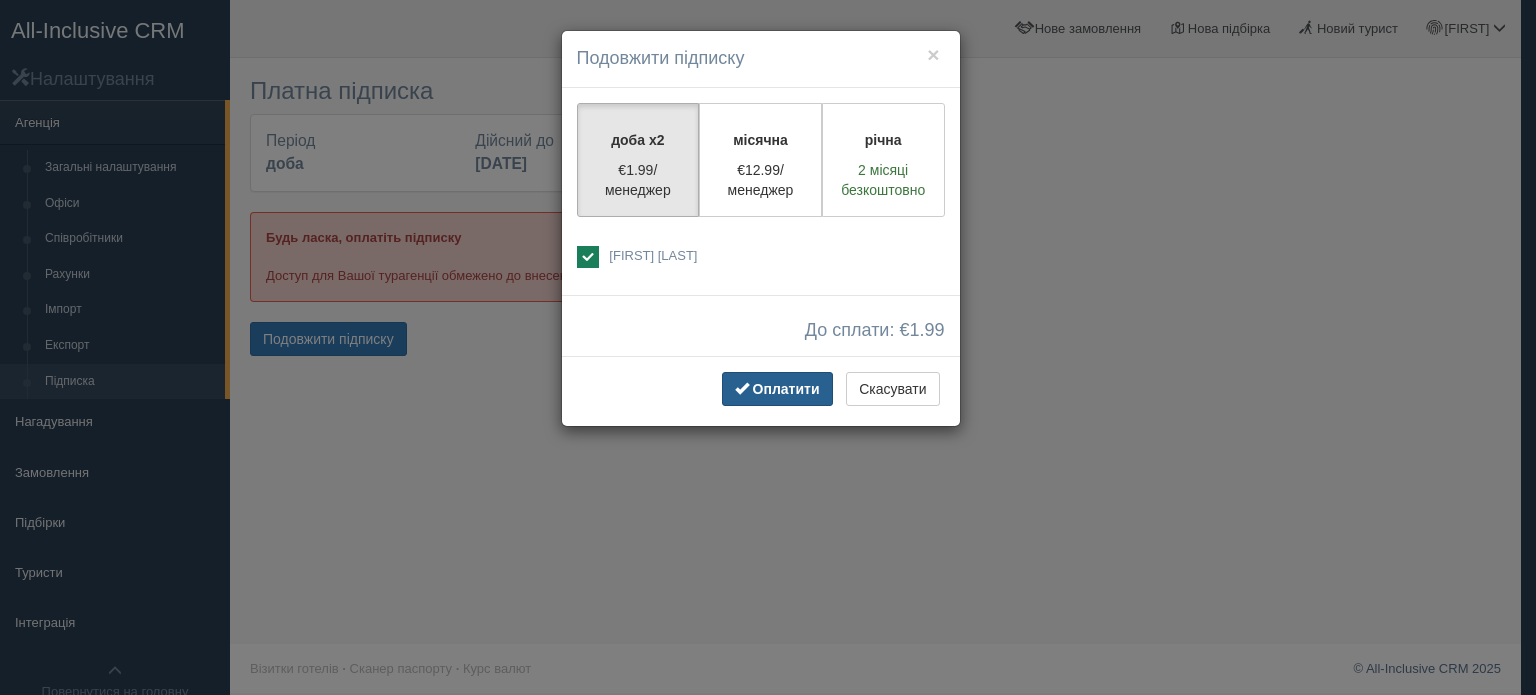 click on "Оплатити" at bounding box center [786, 389] 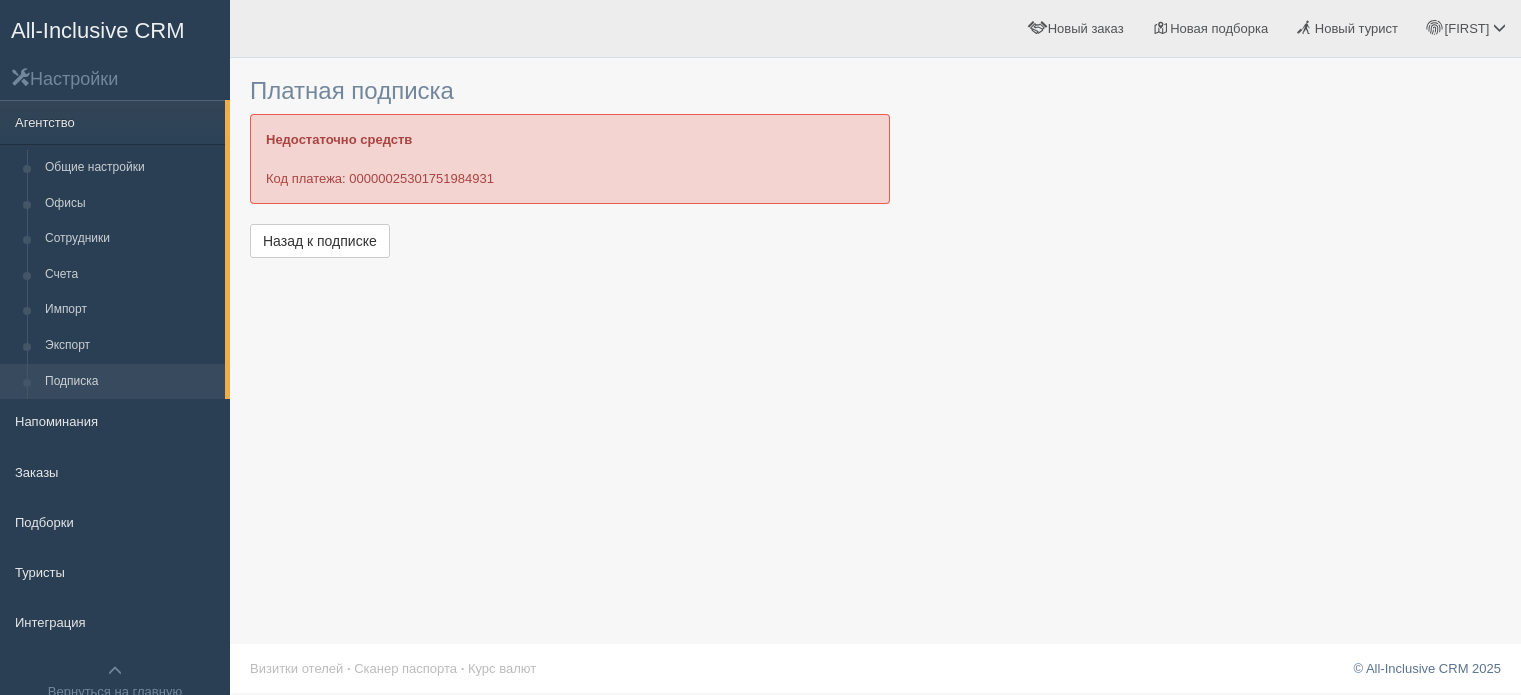 scroll, scrollTop: 0, scrollLeft: 0, axis: both 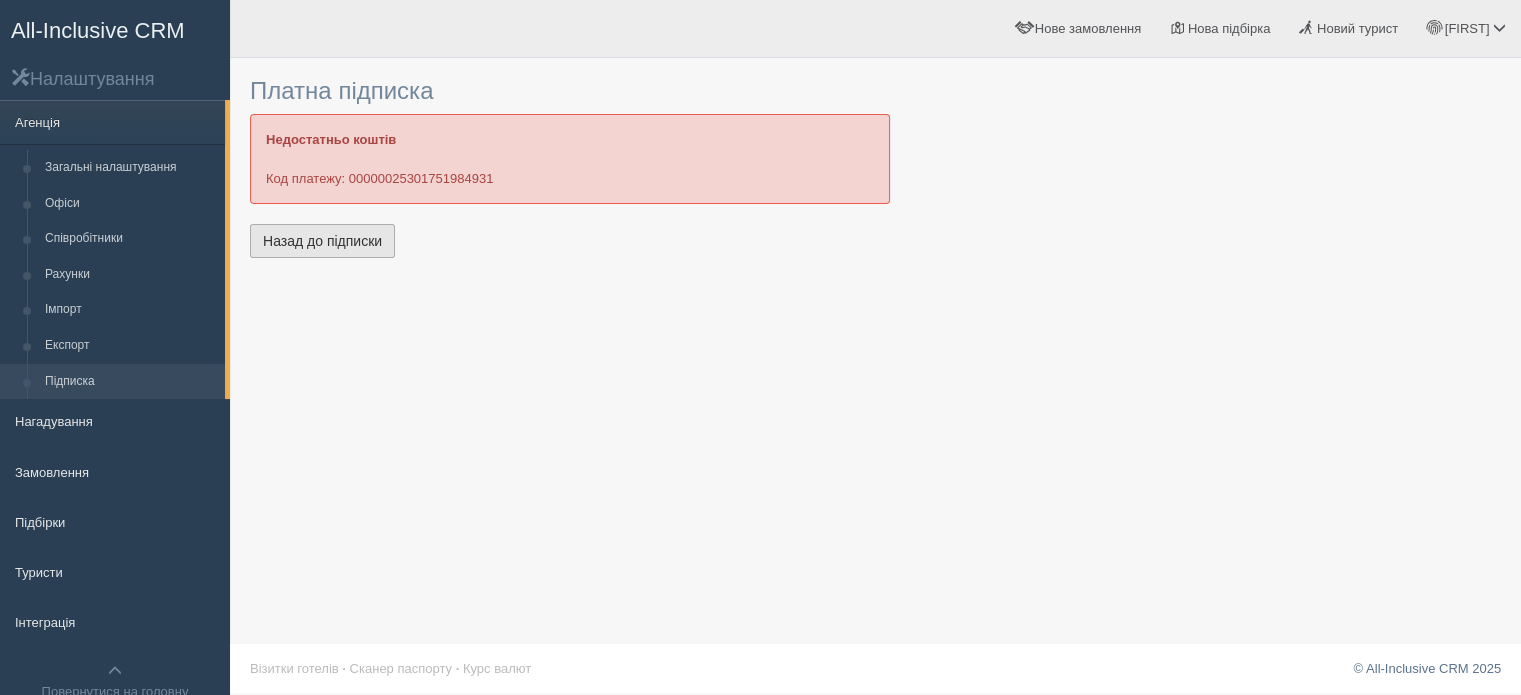 click on "Назад до підписки" at bounding box center [322, 241] 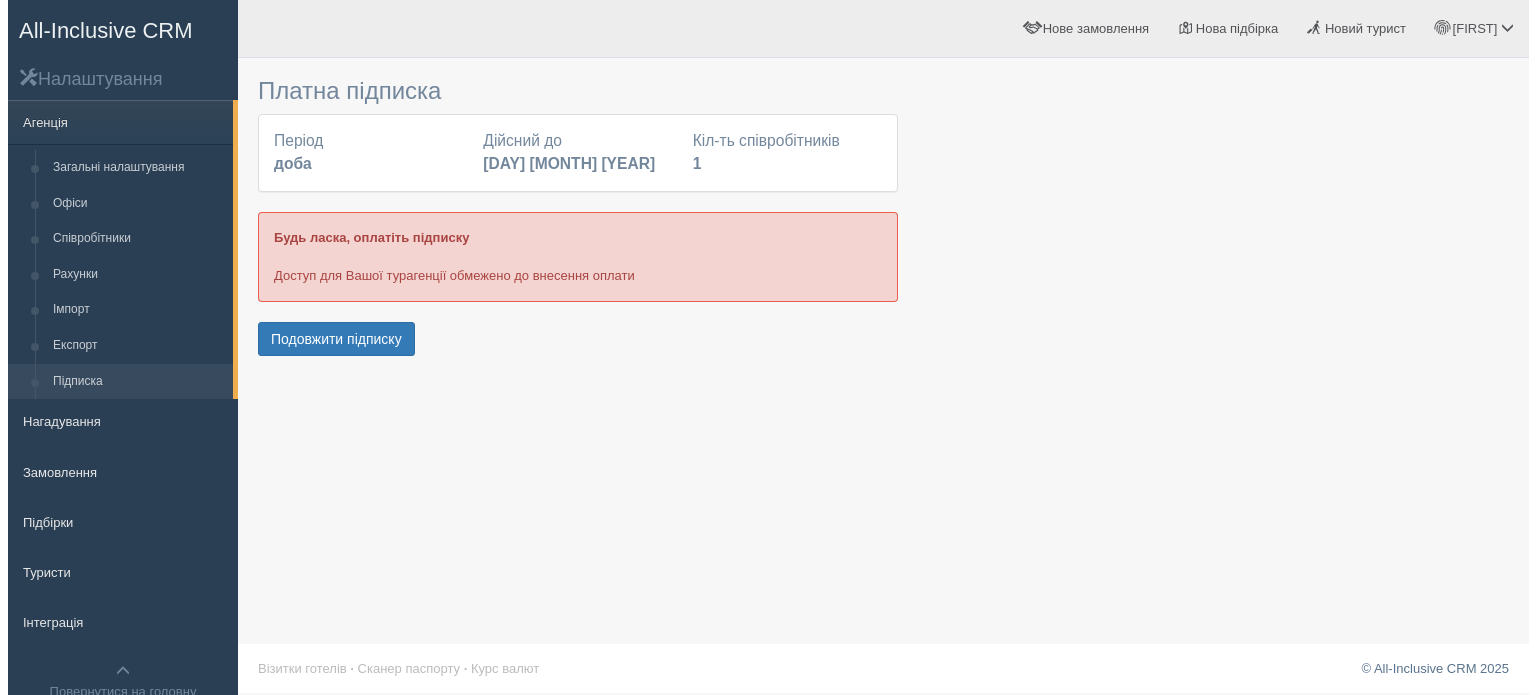 scroll, scrollTop: 0, scrollLeft: 0, axis: both 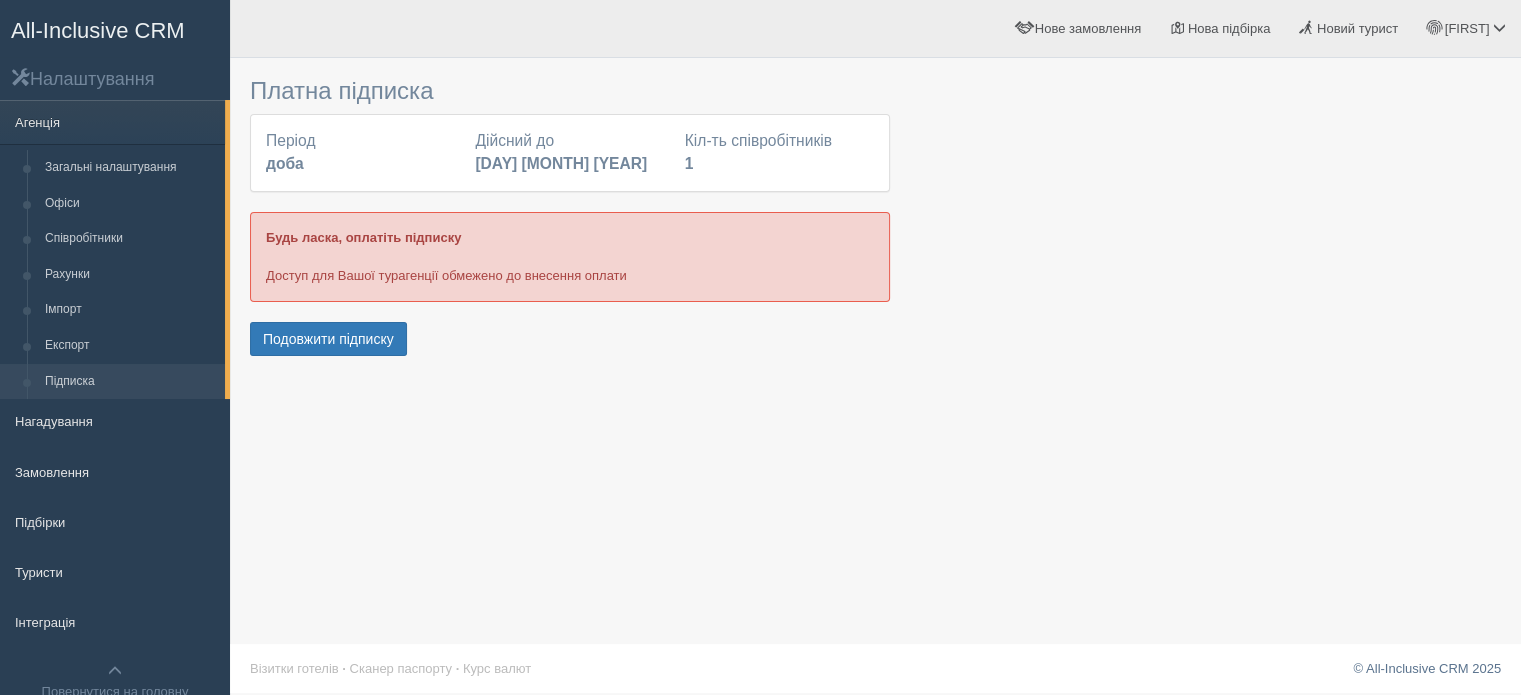 click on "Подовжити підписку" at bounding box center (570, 341) 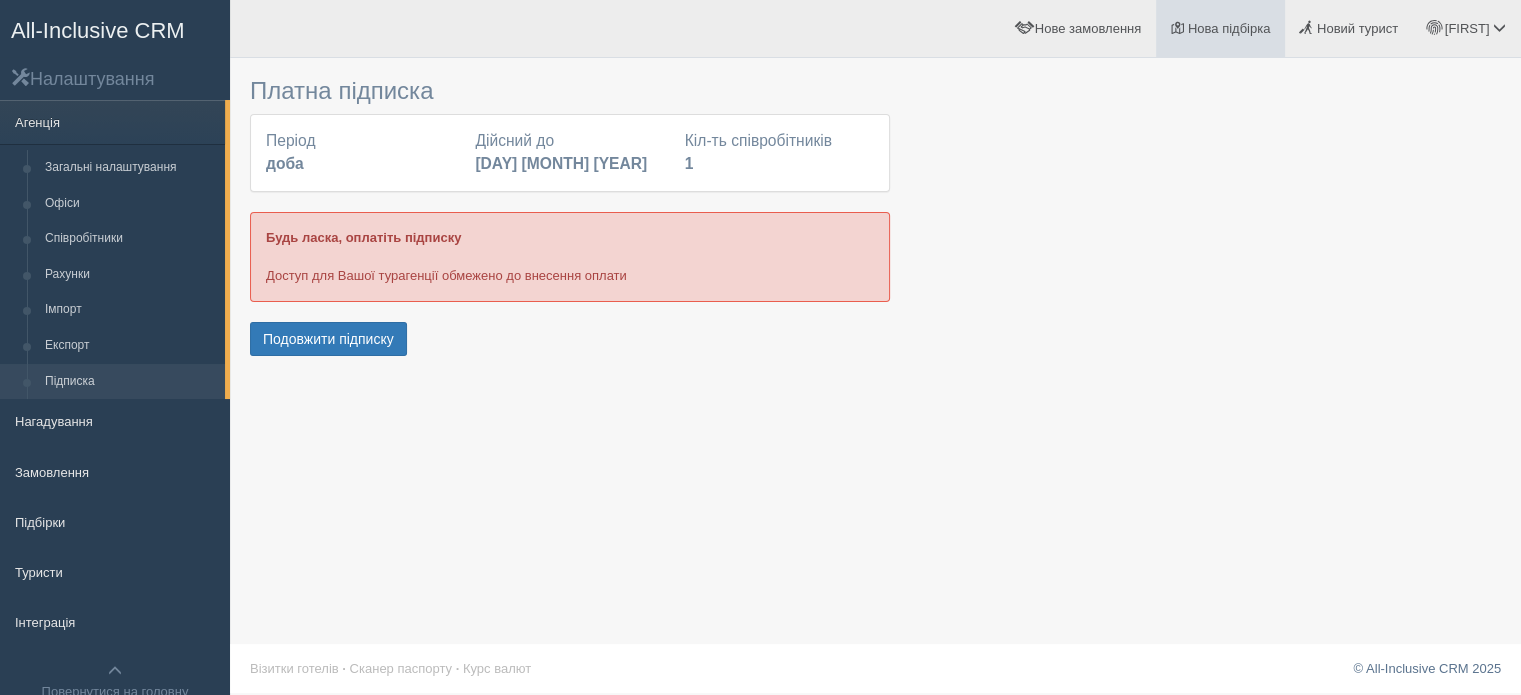 click on "Нова підбірка" at bounding box center (1229, 28) 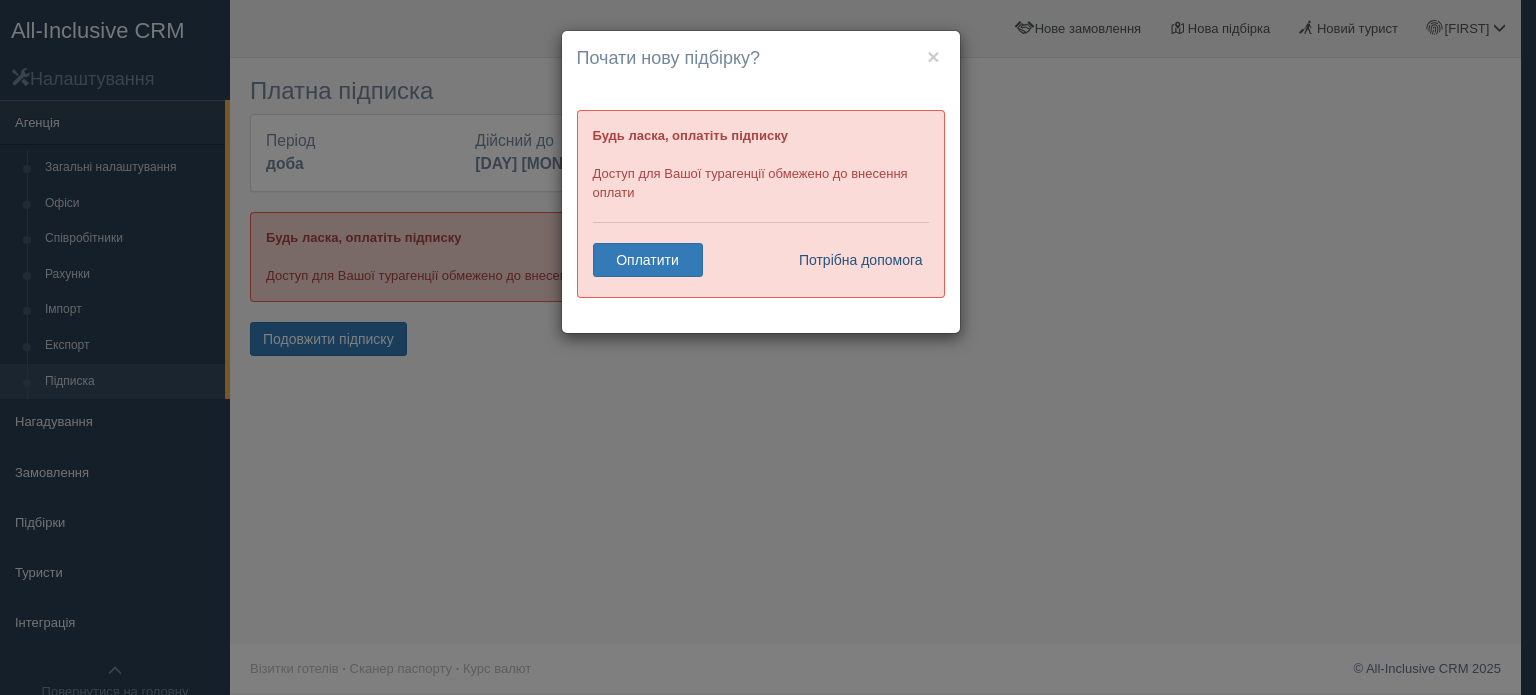 click on "Потрібна допомога" at bounding box center (855, 260) 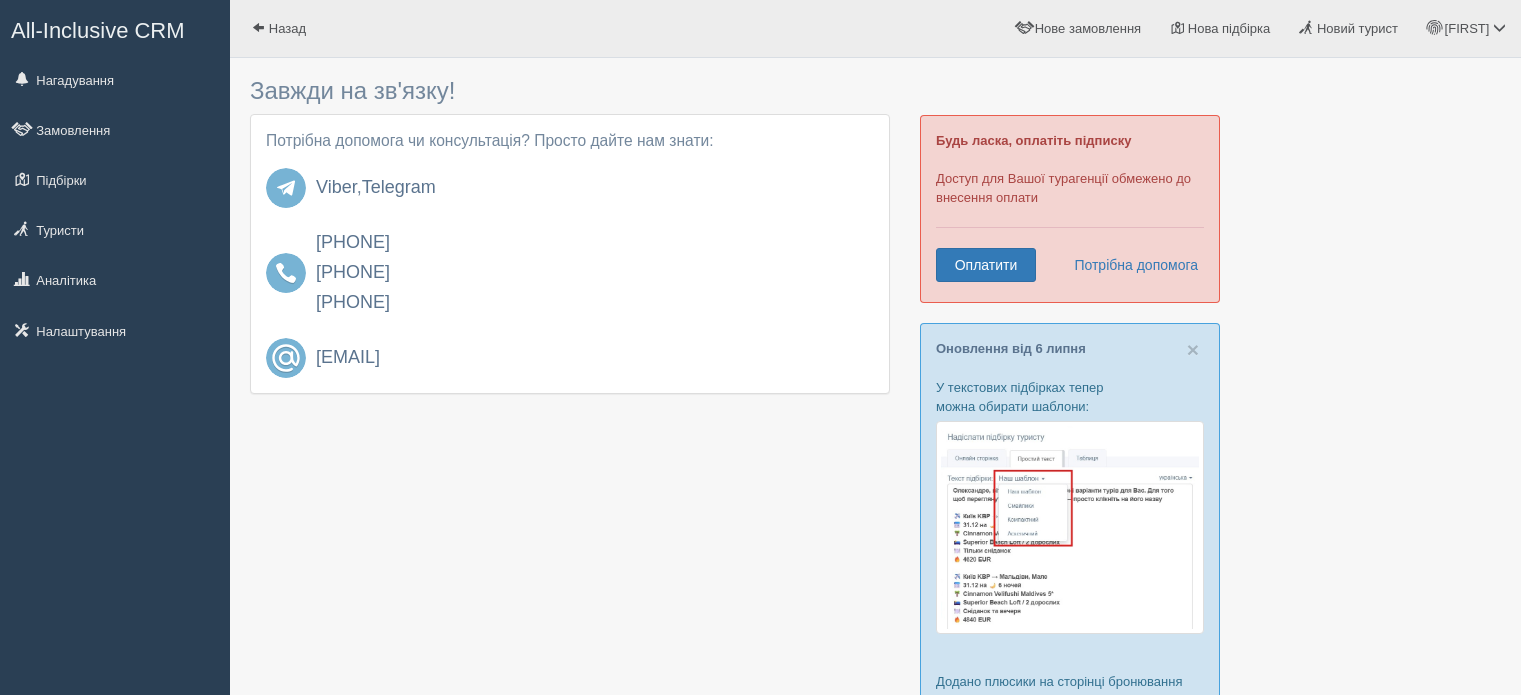 scroll, scrollTop: 0, scrollLeft: 0, axis: both 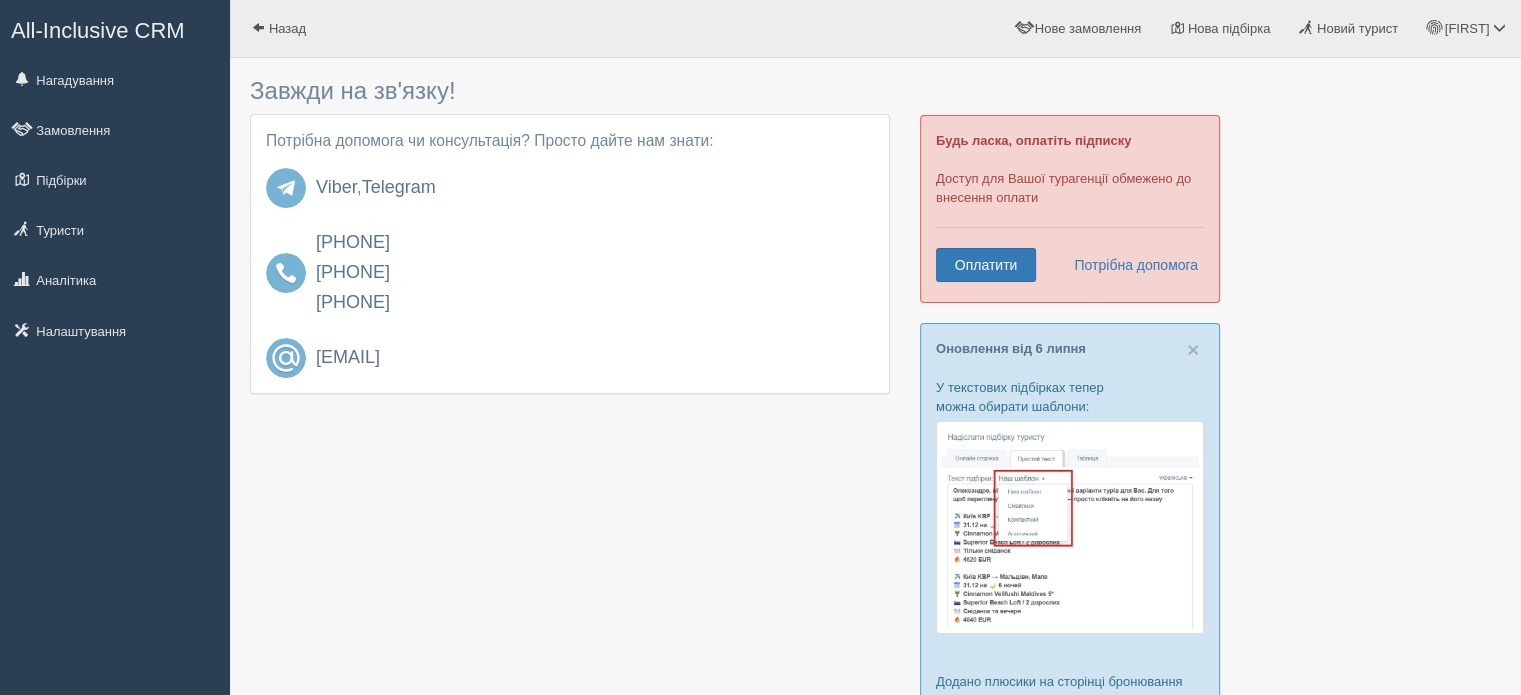click at bounding box center [875, 691] 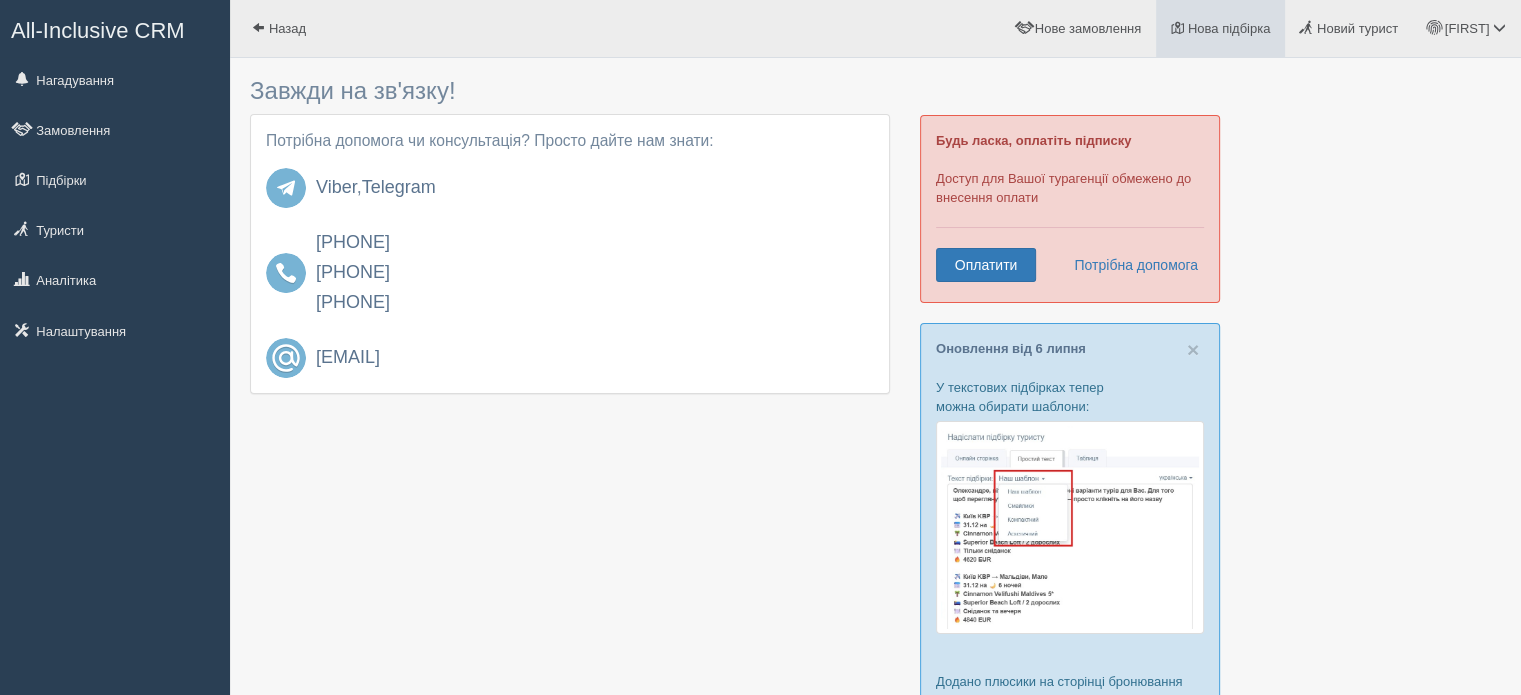 click on "Нова підбірка" at bounding box center [1220, 28] 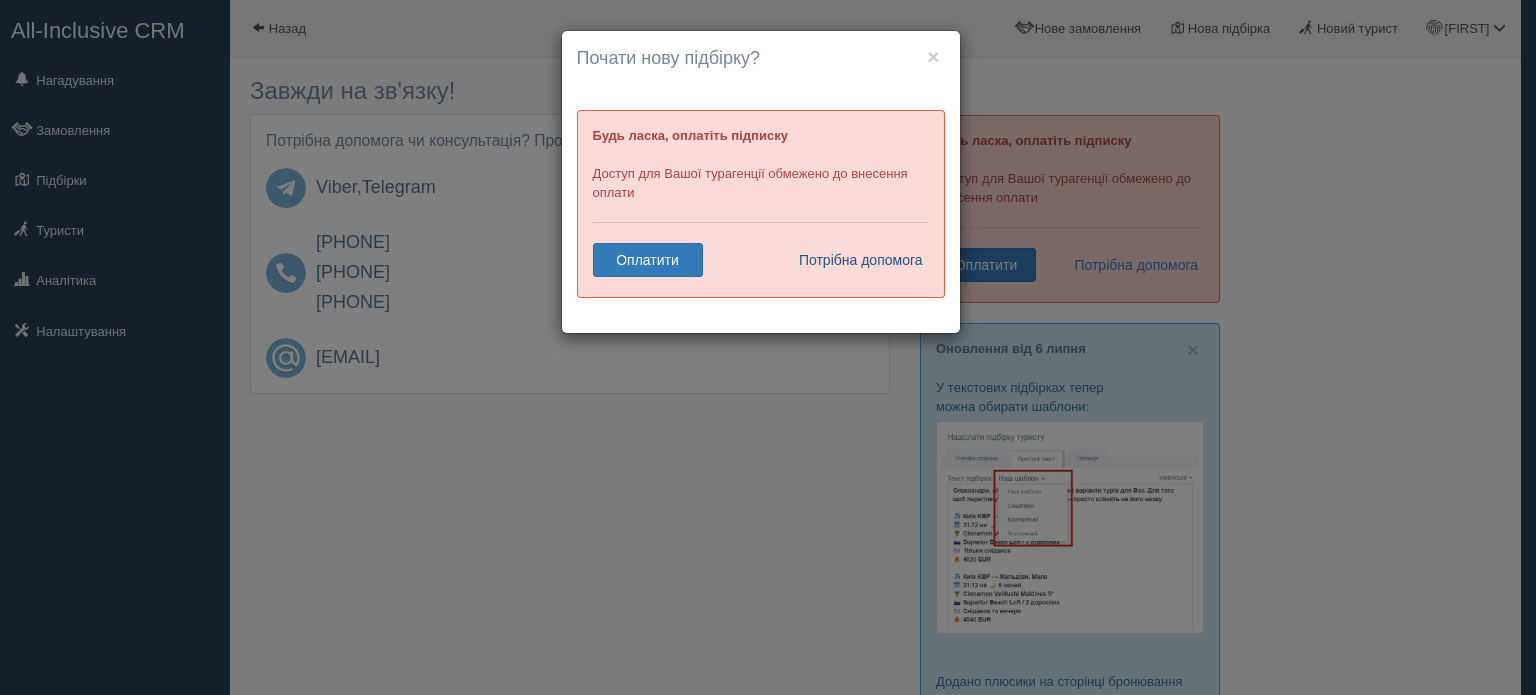 click on "Потрібна допомога" at bounding box center (855, 260) 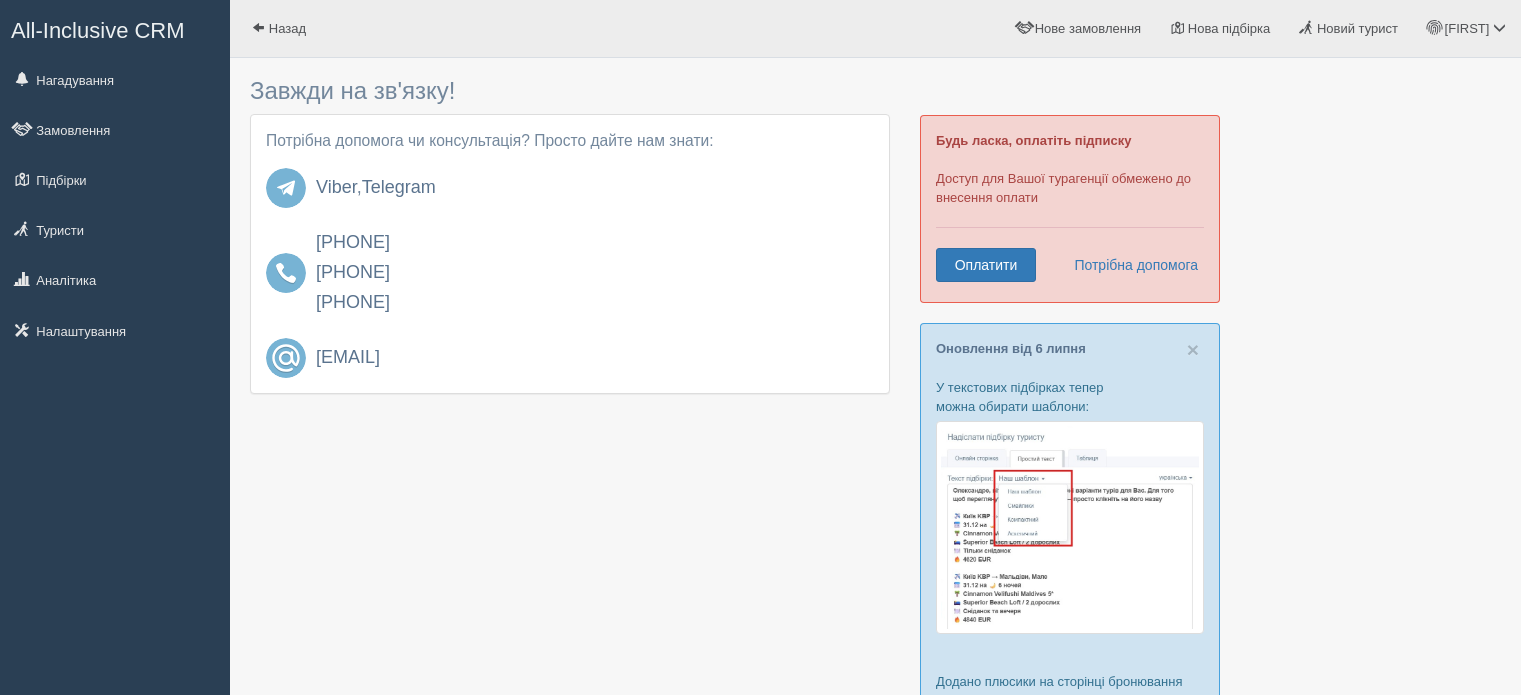 scroll, scrollTop: 0, scrollLeft: 0, axis: both 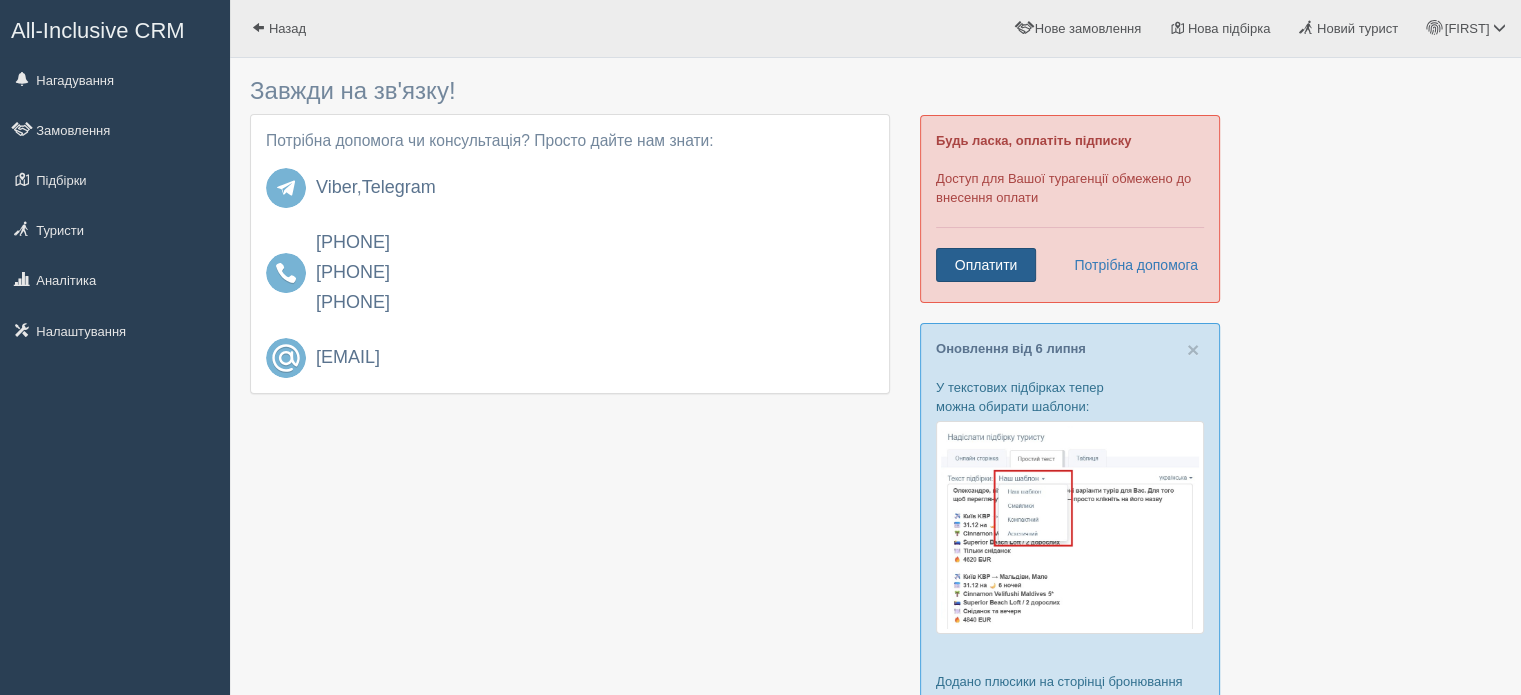 click on "Оплатити" at bounding box center (986, 265) 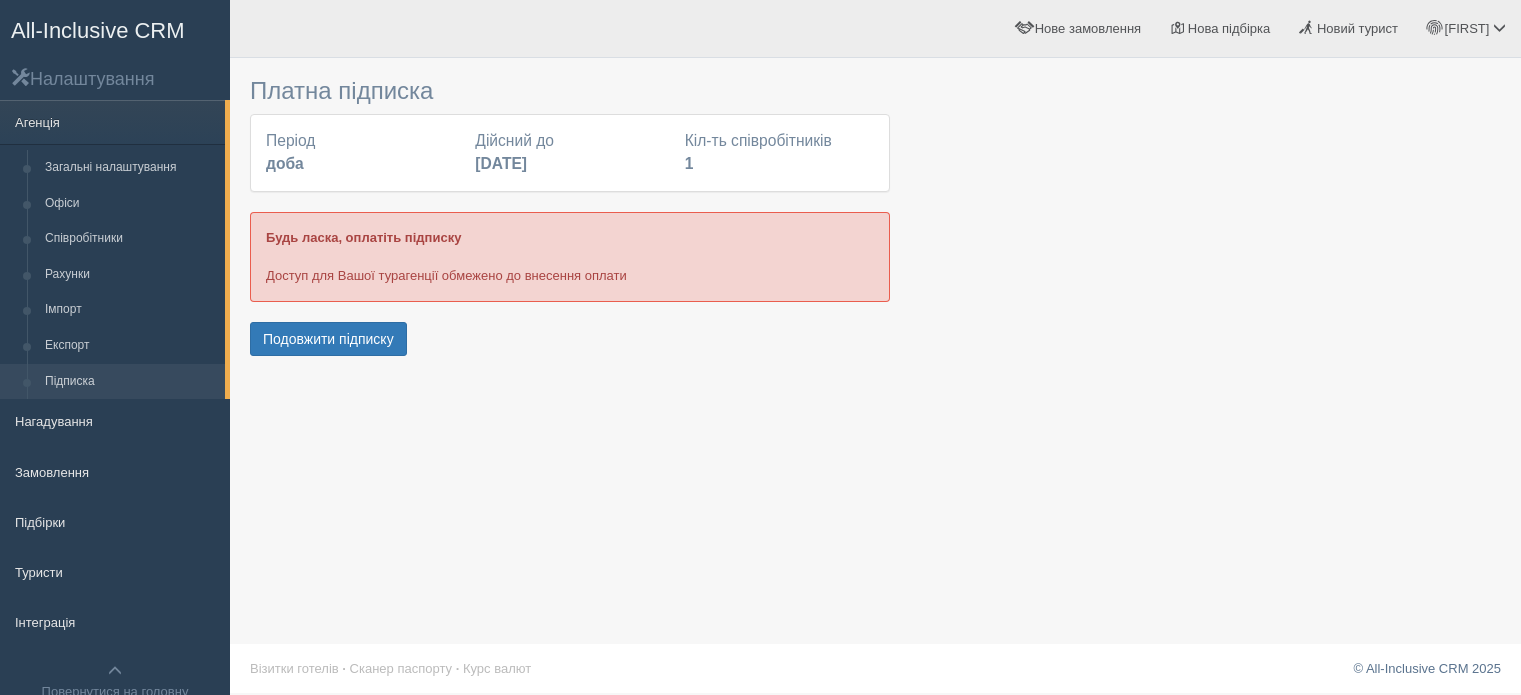 scroll, scrollTop: 0, scrollLeft: 0, axis: both 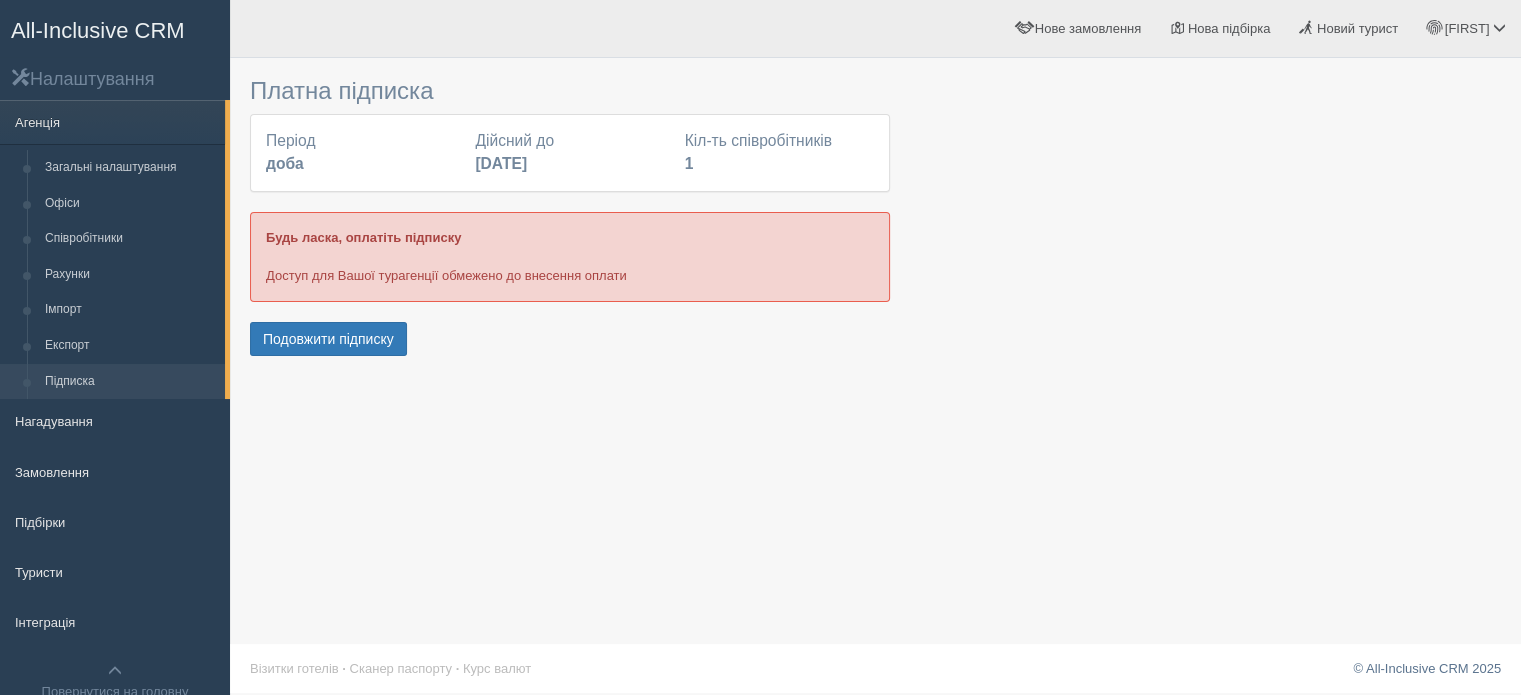 click on "Платна підписка
Період
доба
Дійсний до
[DATE]
Кіл-ть співробітників
1
Будь ласка, оплатіть підписку
Доступ для Вашої турагенції обмежено до внесення оплати
Подовжити підписку
×
Подовжити підписку" at bounding box center [875, 347] 